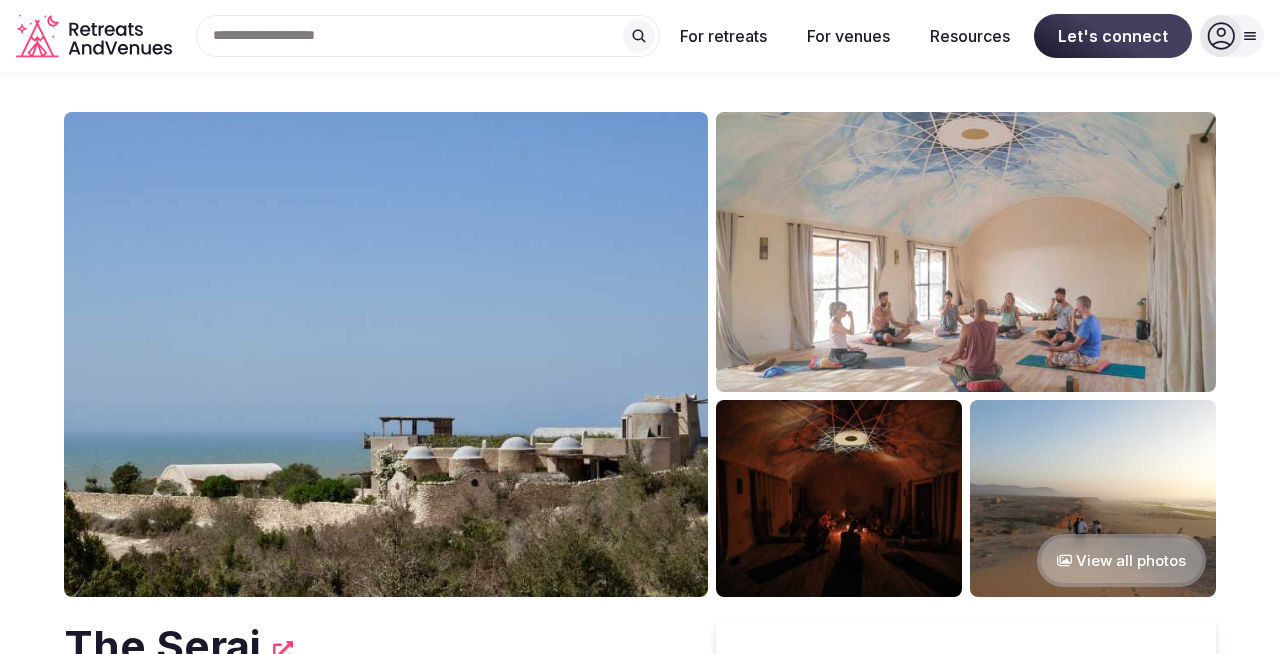 scroll, scrollTop: 0, scrollLeft: 0, axis: both 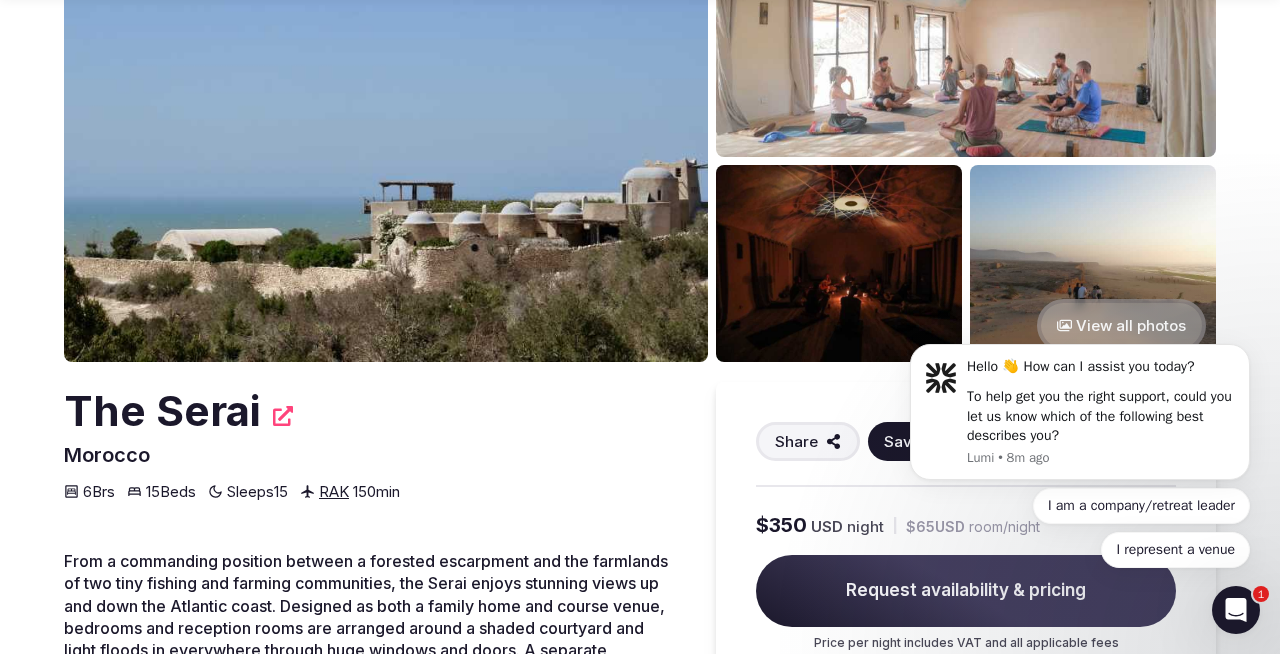 click on "The Serai" at bounding box center (370, 411) 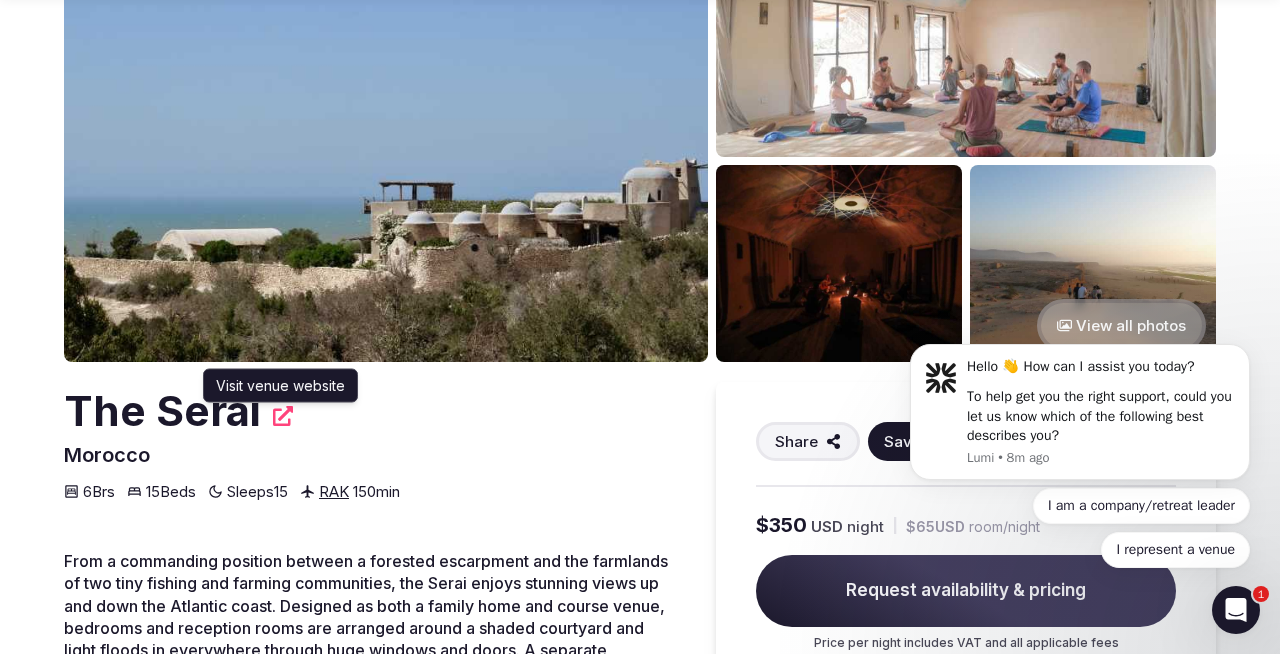 click 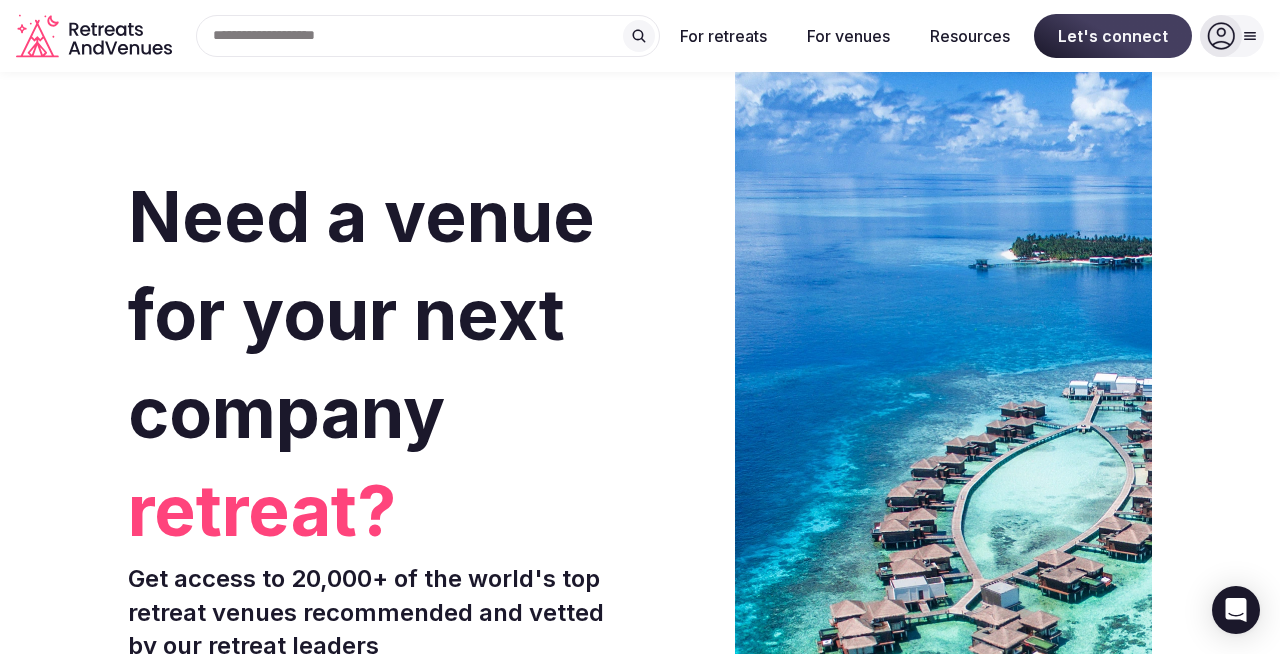 scroll, scrollTop: 0, scrollLeft: 0, axis: both 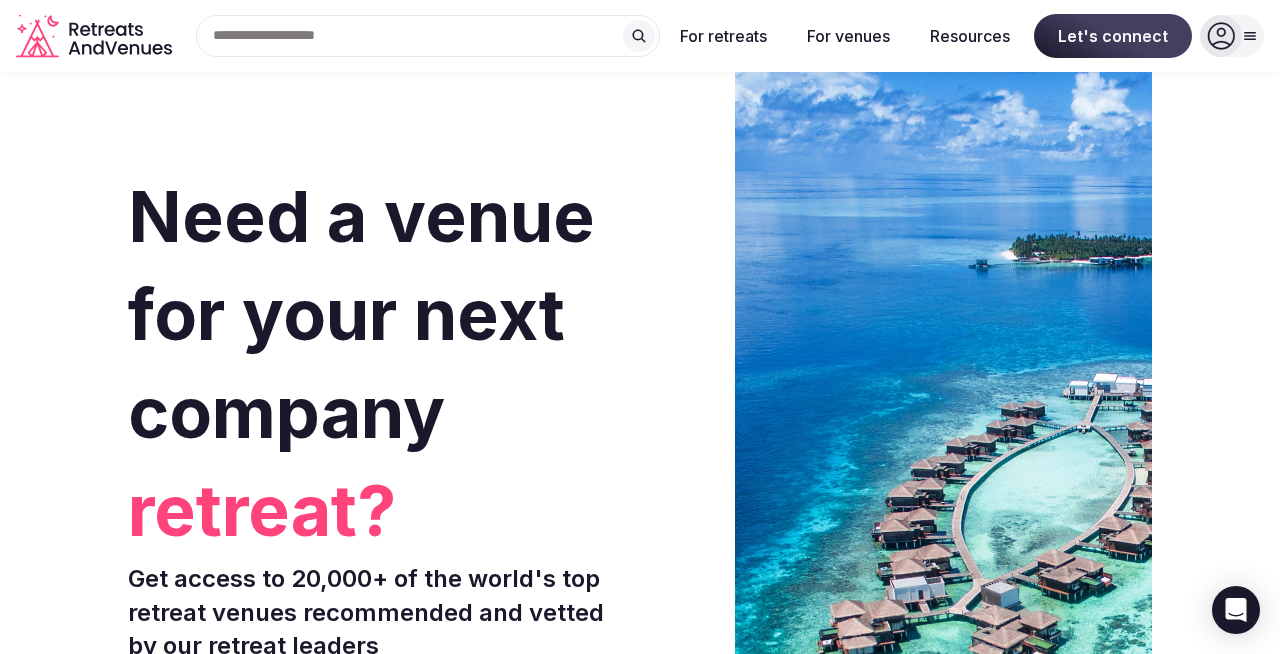 click on "Explore destinations For retreats For venues Resources Let's connect" at bounding box center [640, 36] 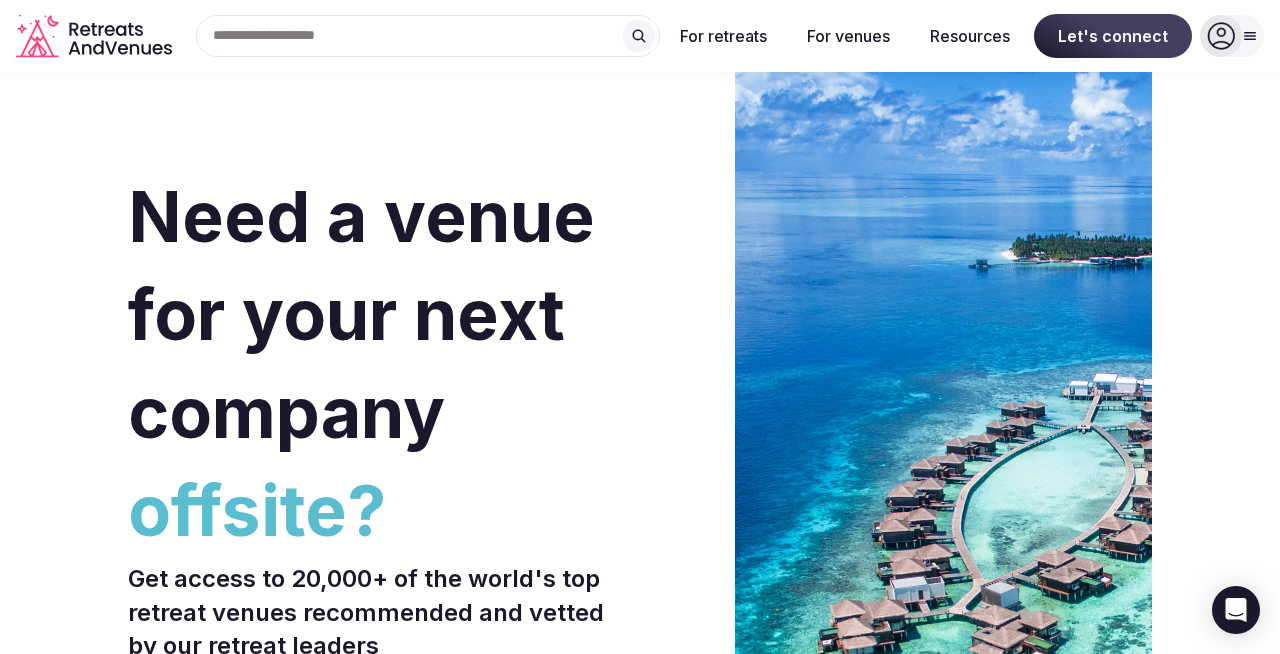 click on "Search Popular Destinations Toscana, Italy Riviera Maya, Mexico Indonesia, Bali California, USA New York, USA Napa Valley, USA Beja, Portugal Canarias, Spain" at bounding box center (420, 36) 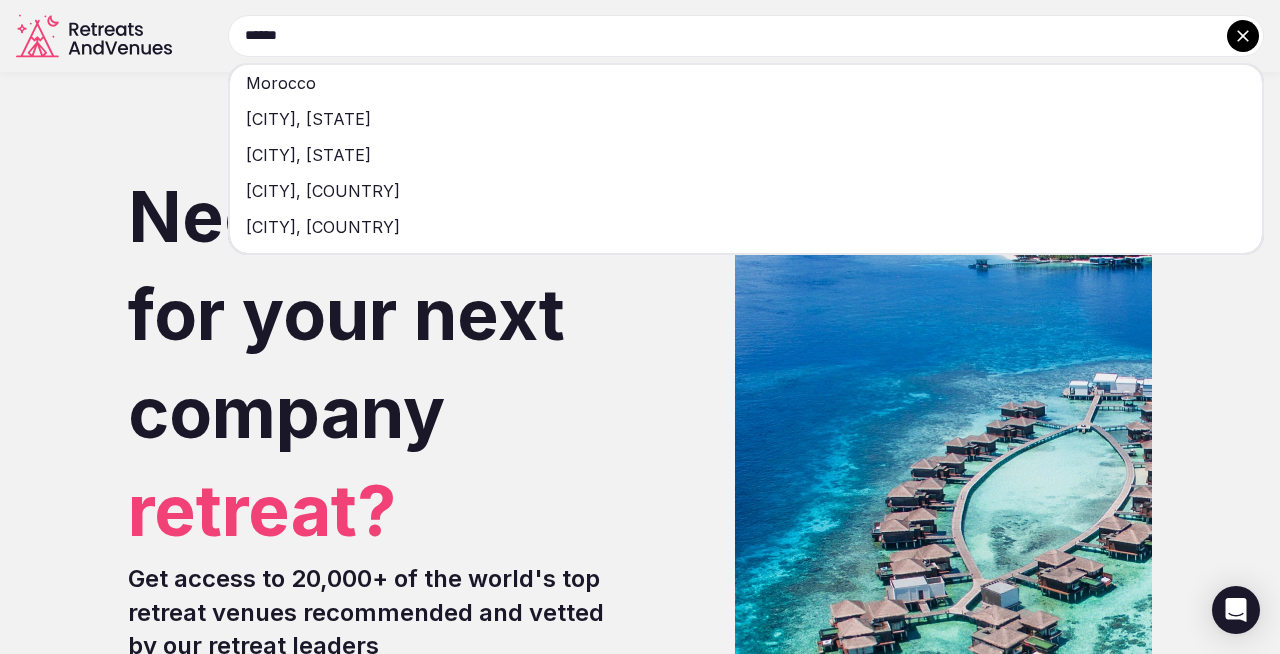 type on "******" 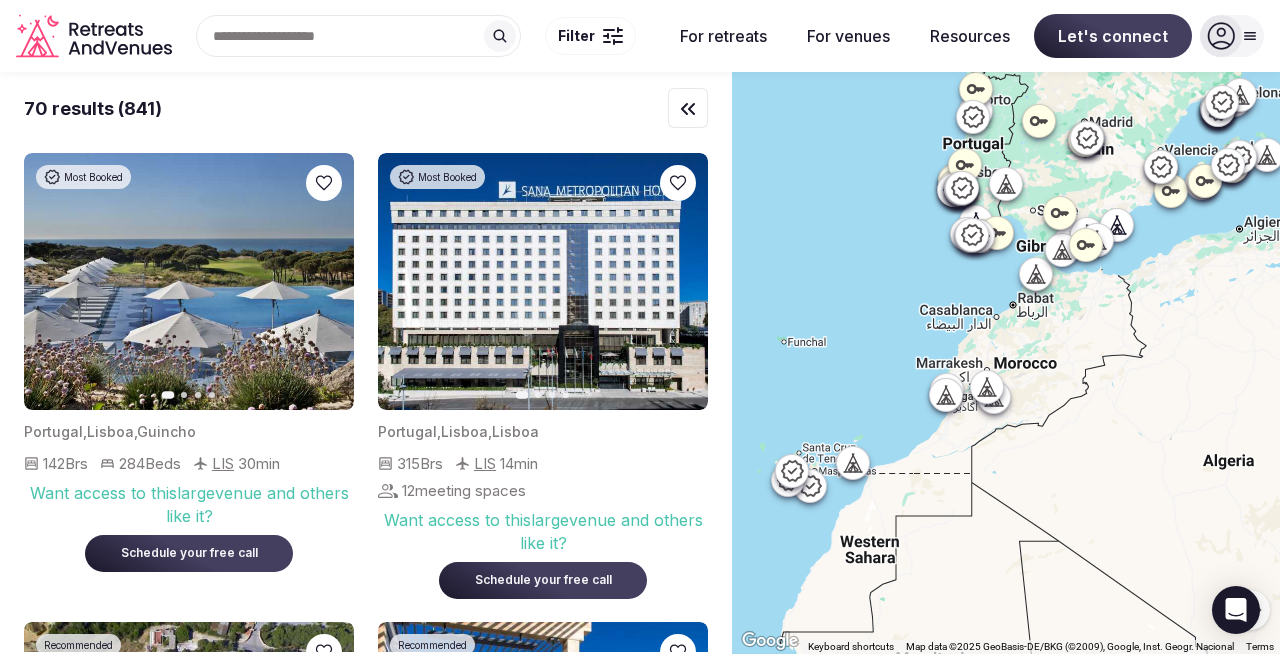click on "Filter" at bounding box center [576, 36] 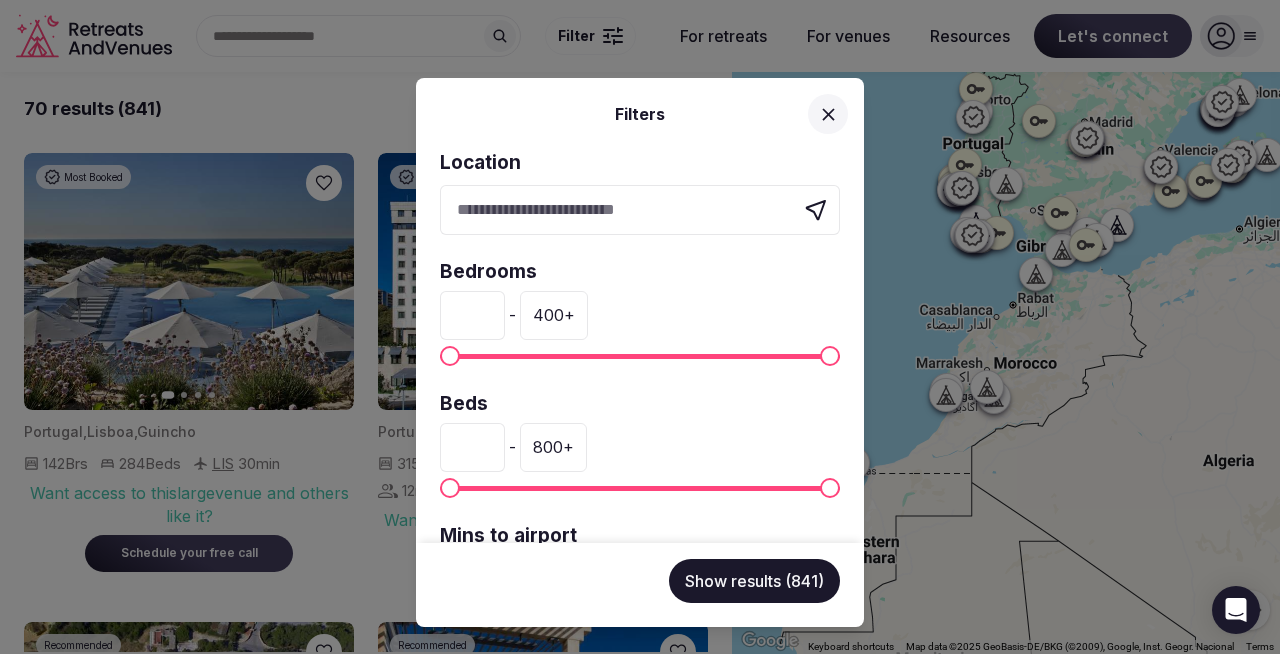 click on "Explore  destinations" at bounding box center [640, 210] 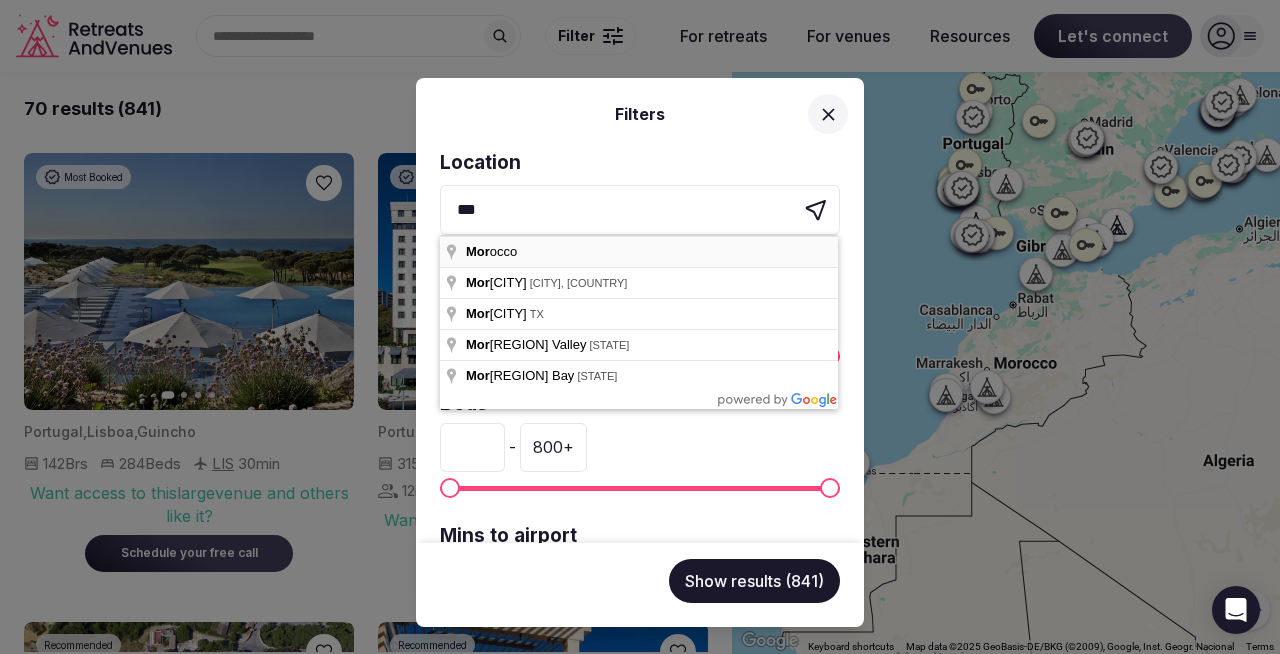 type on "*******" 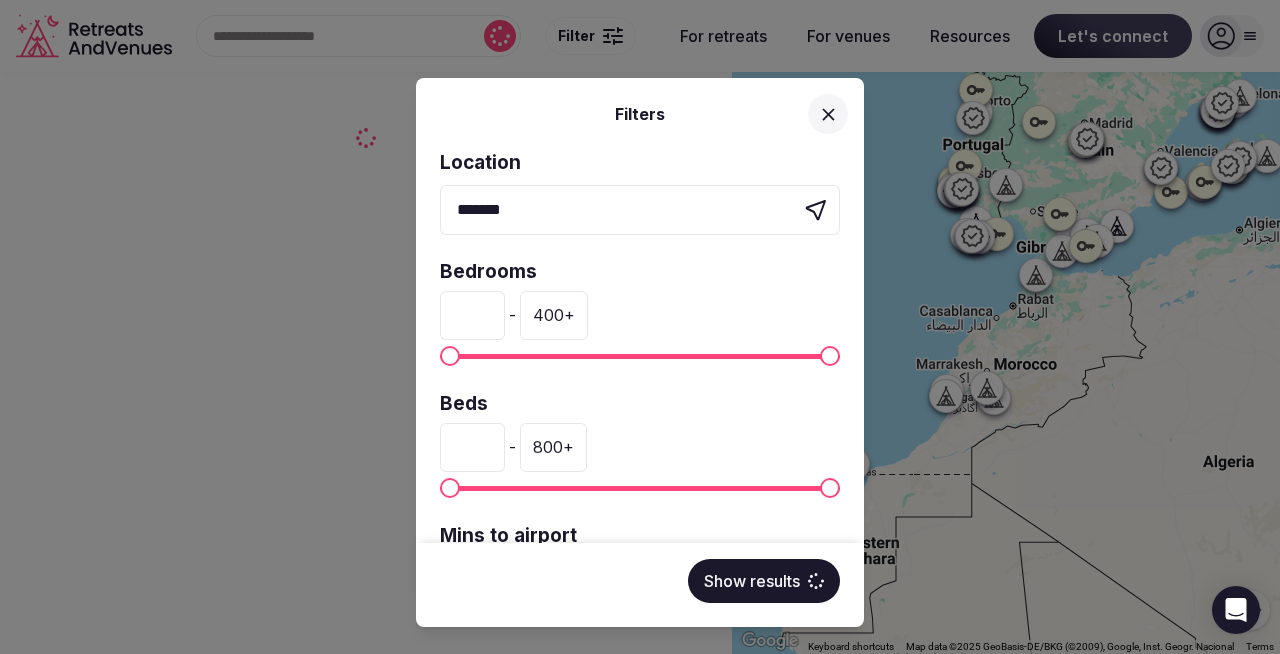 click on "400  +" at bounding box center [554, 315] 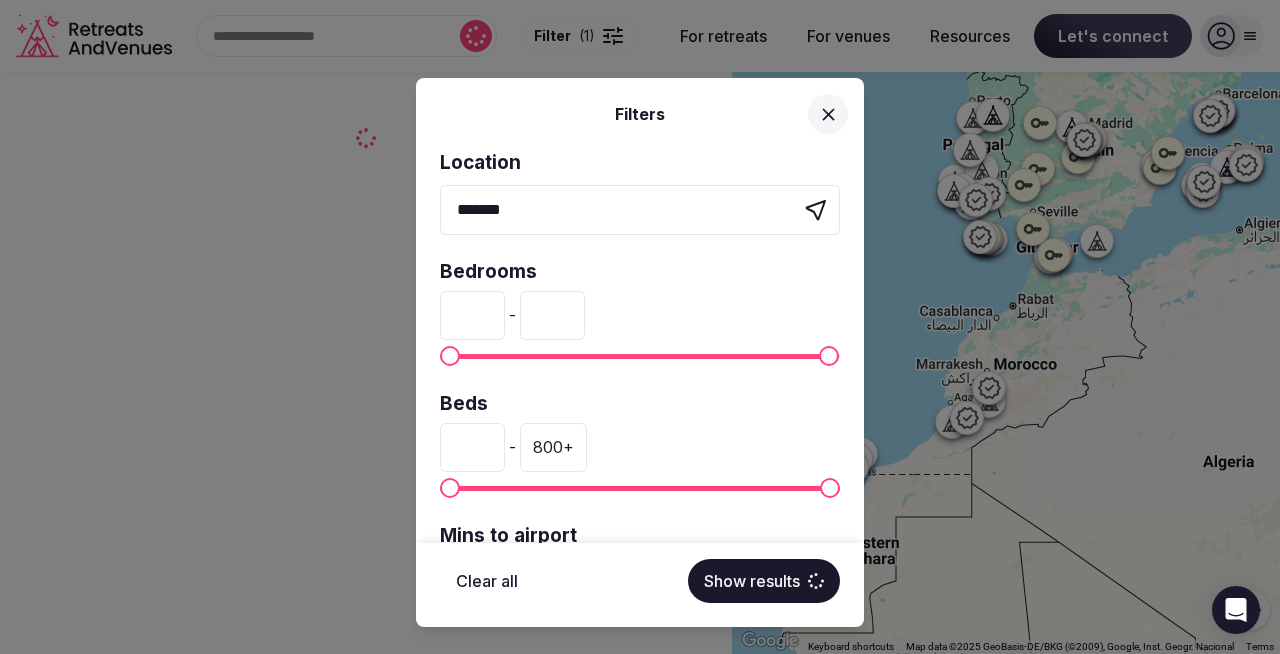 click on "***" at bounding box center [552, 315] 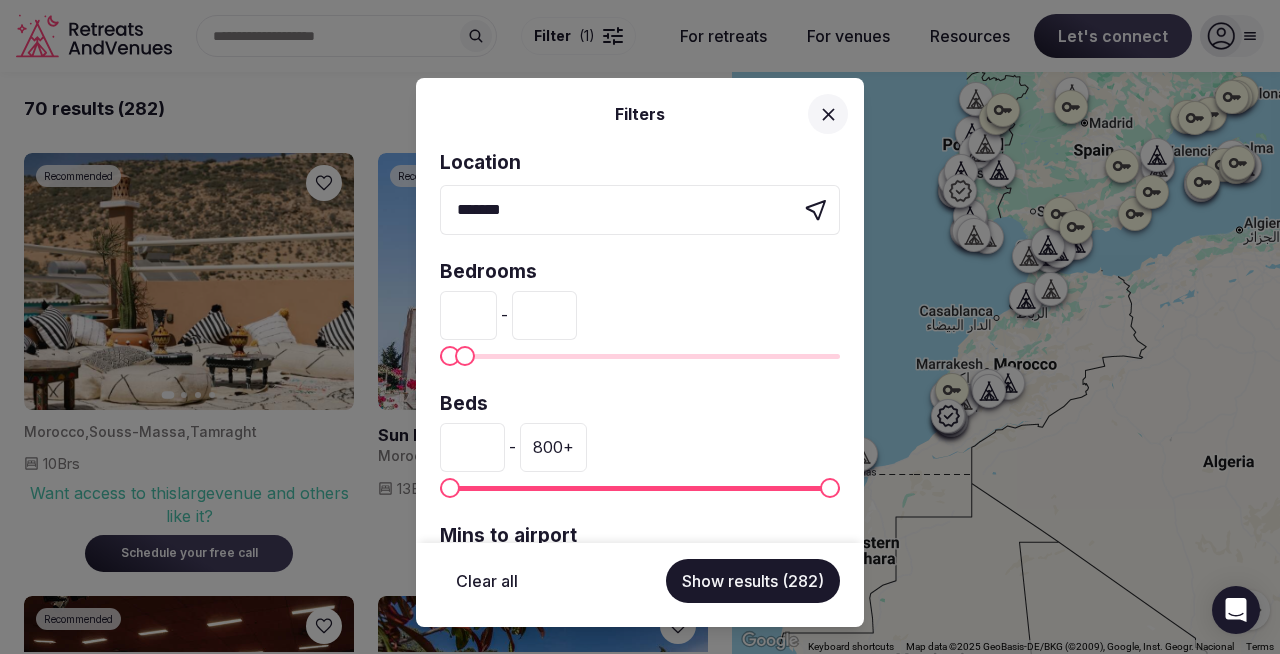 type on "*" 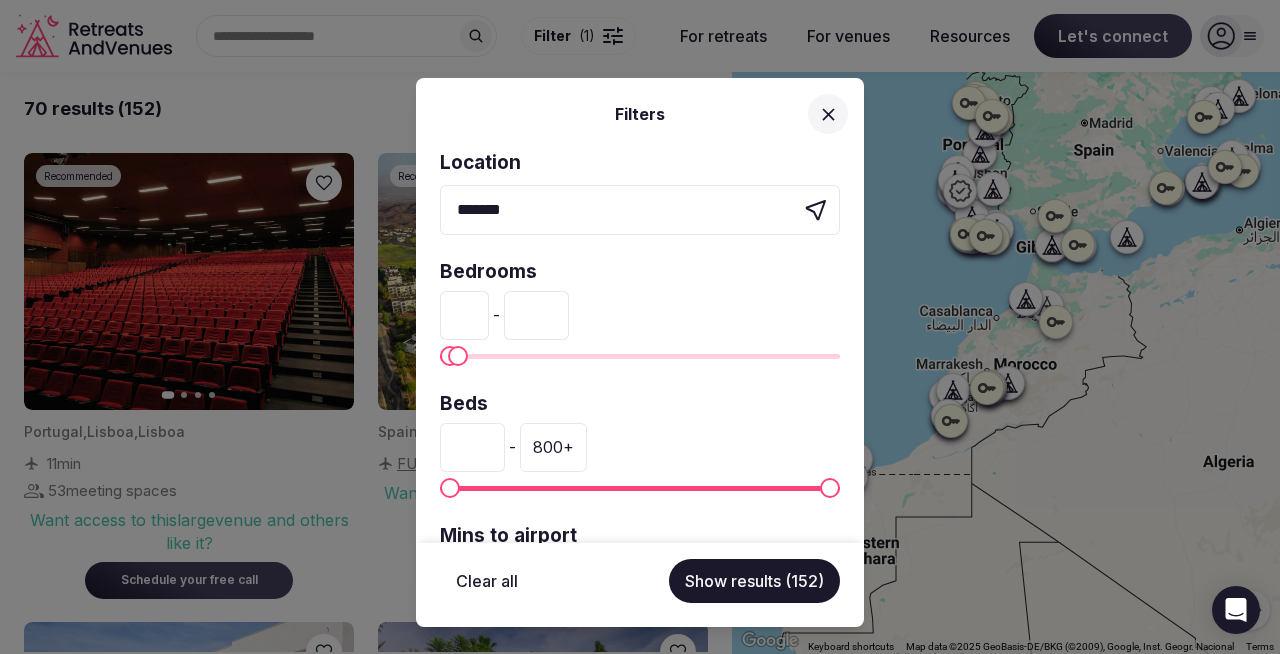 type on "*" 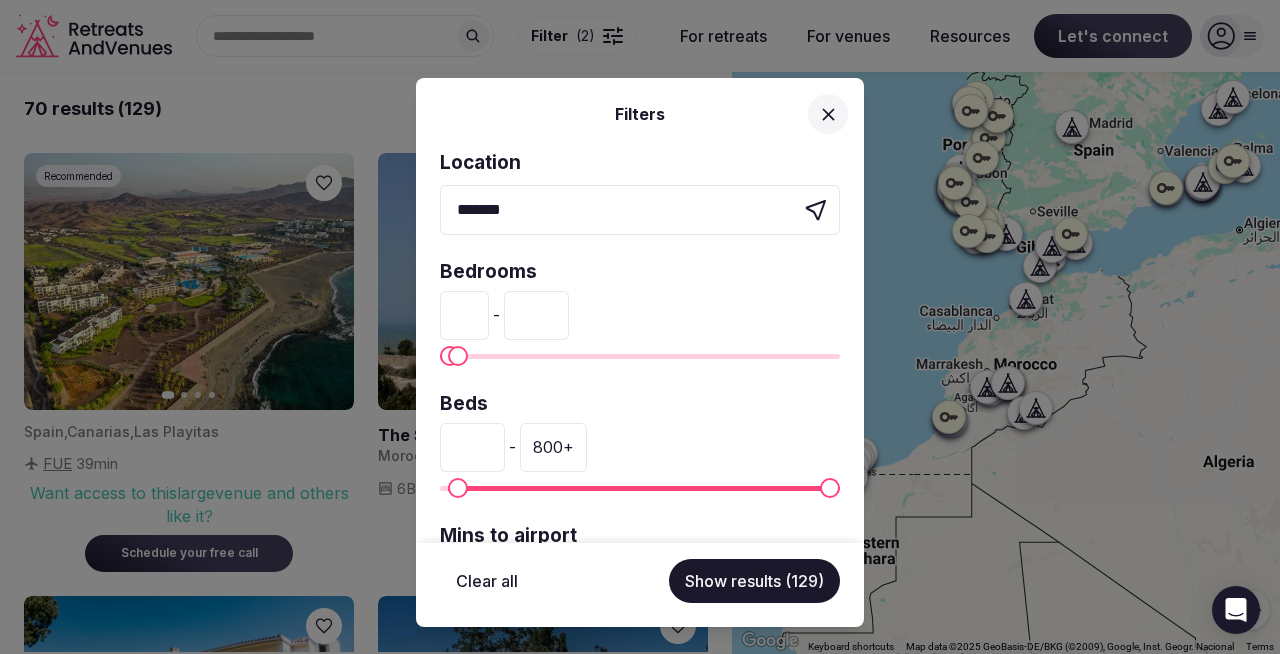 type on "*" 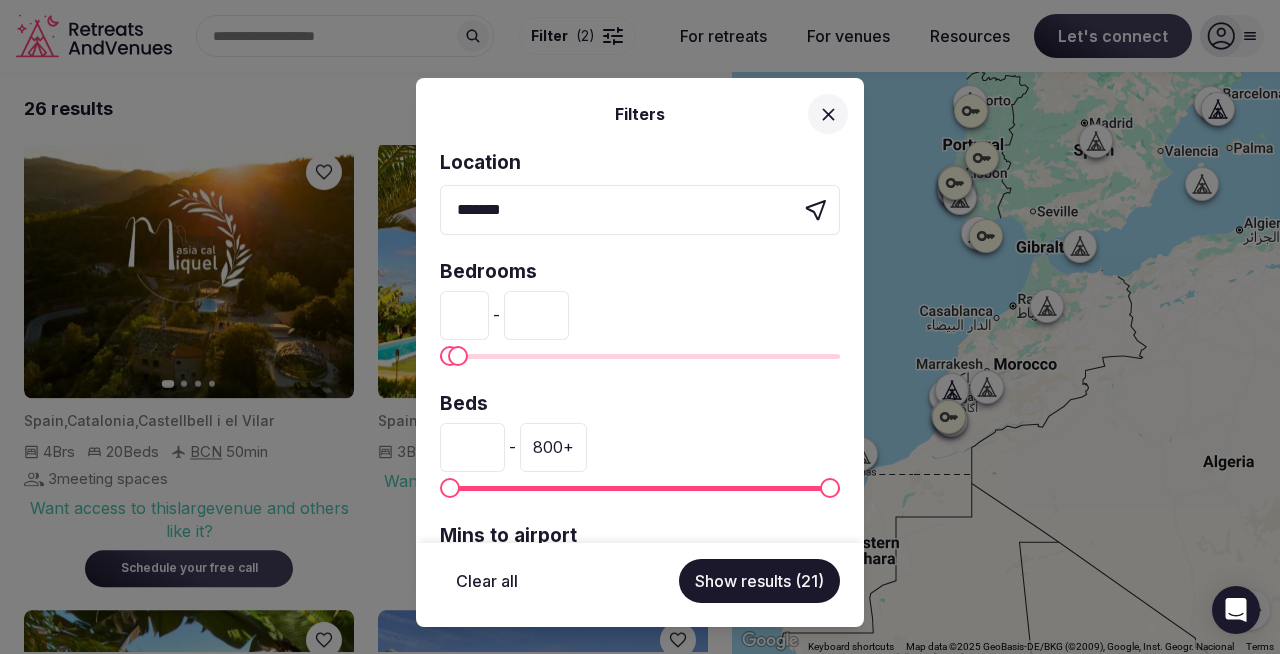 type on "*" 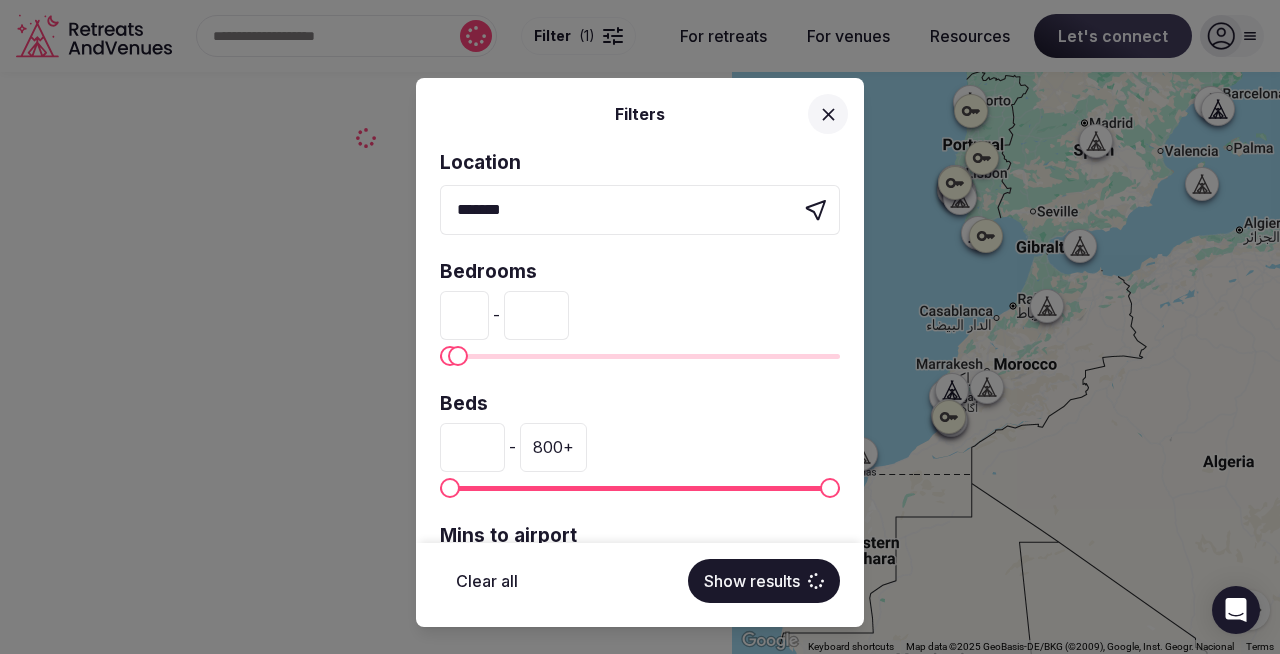 click on "800  +" at bounding box center (553, 447) 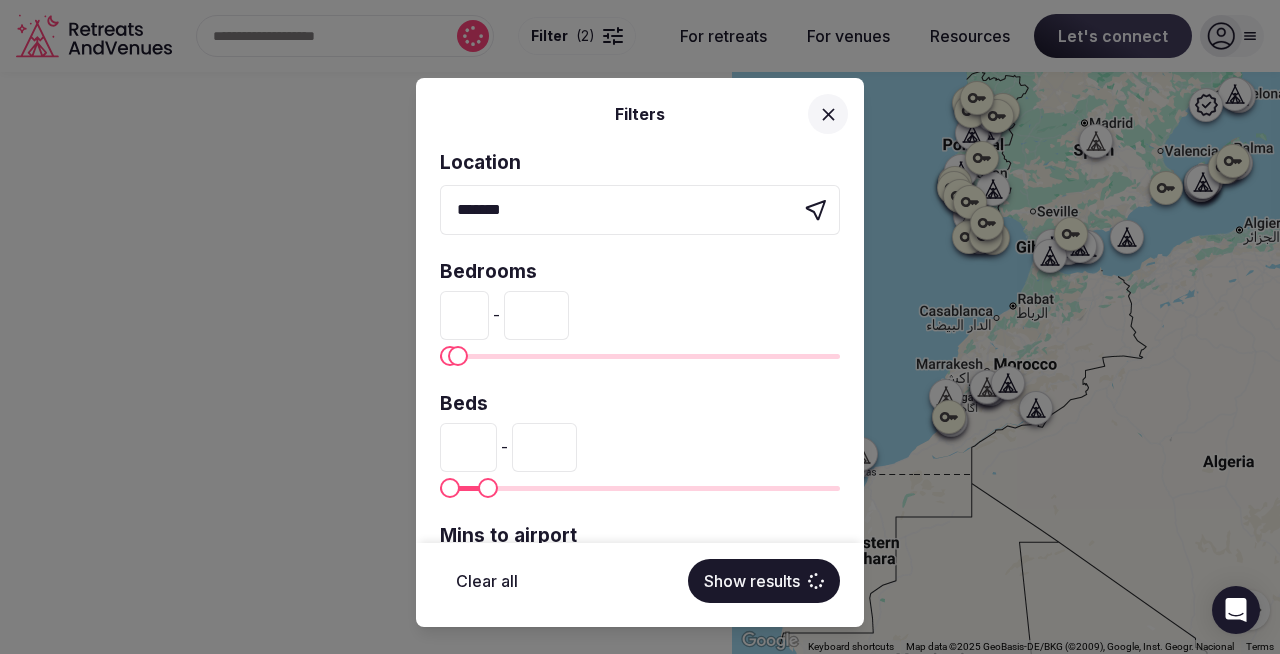 type on "*" 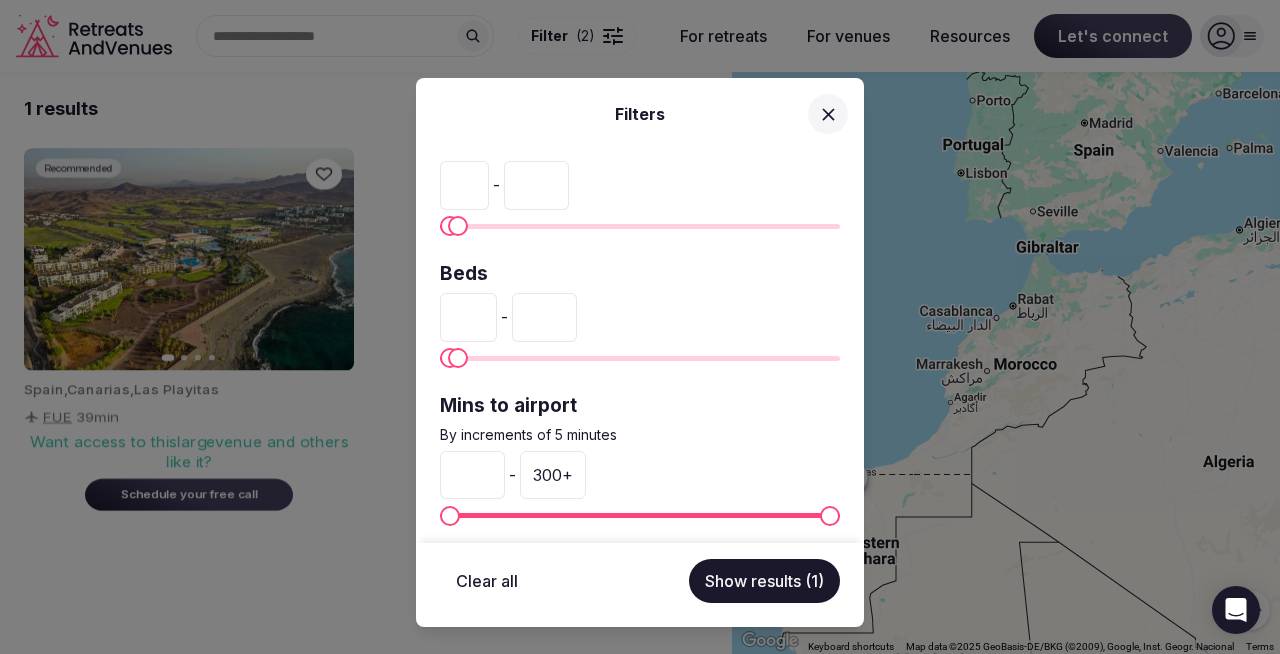 scroll, scrollTop: 139, scrollLeft: 0, axis: vertical 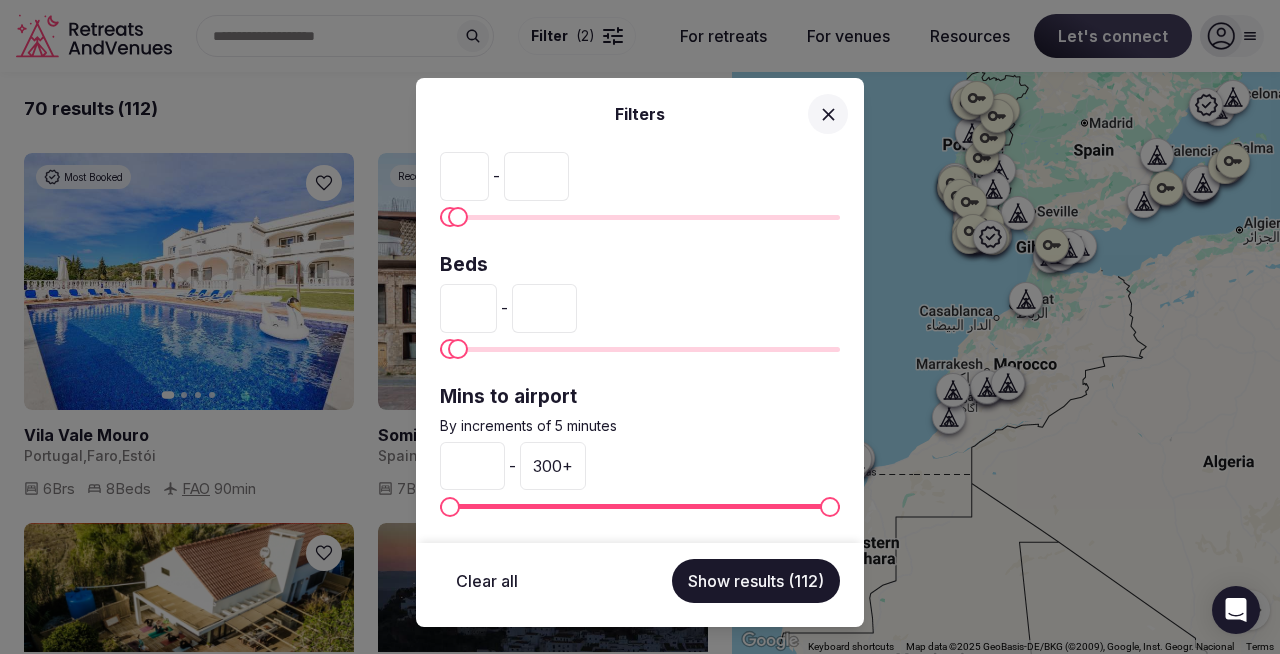 type on "**" 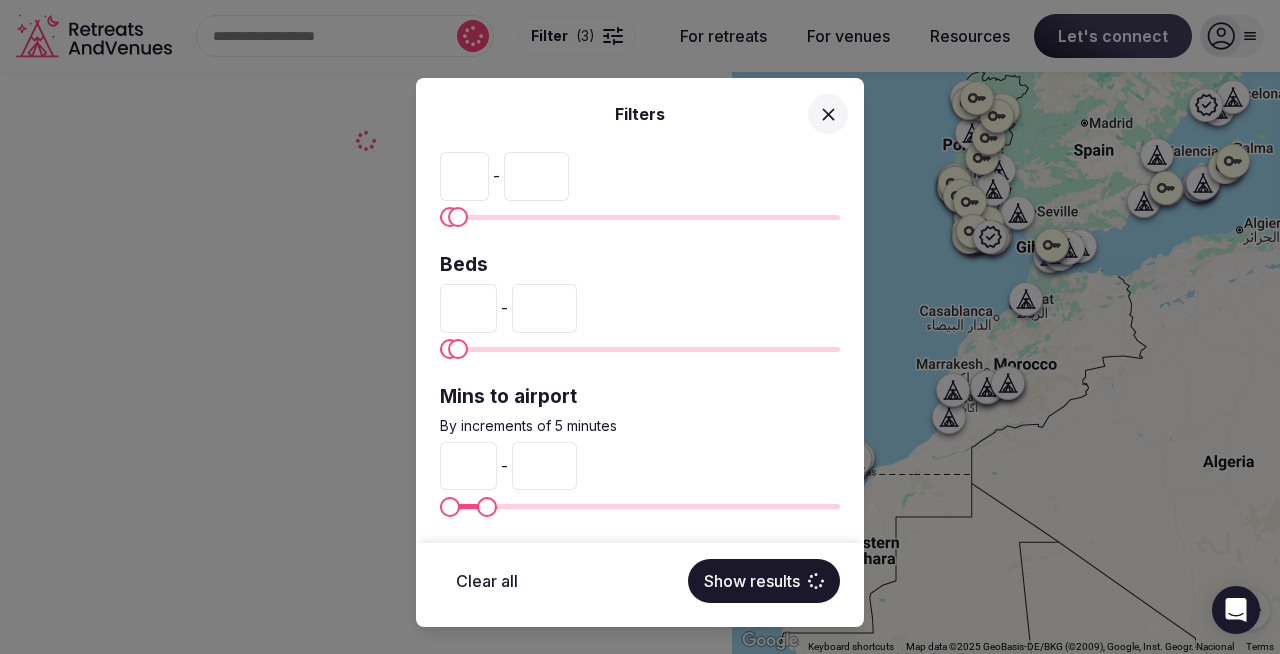 type on "*" 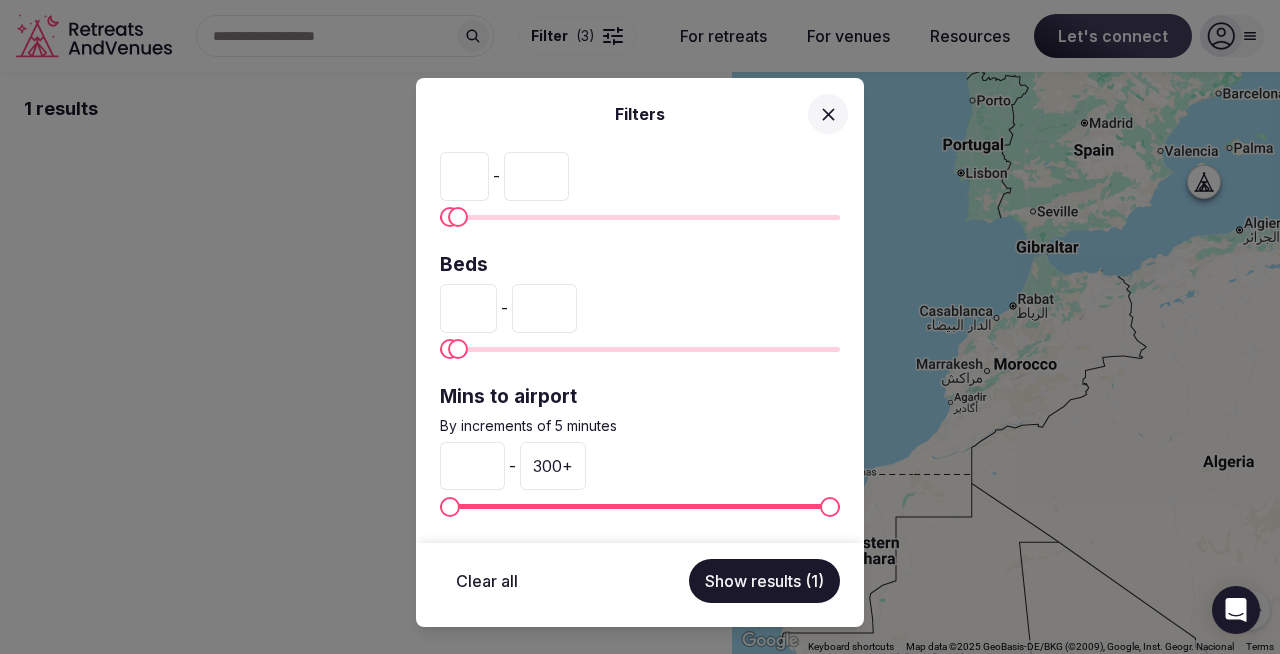 click on "300  +" at bounding box center [553, 466] 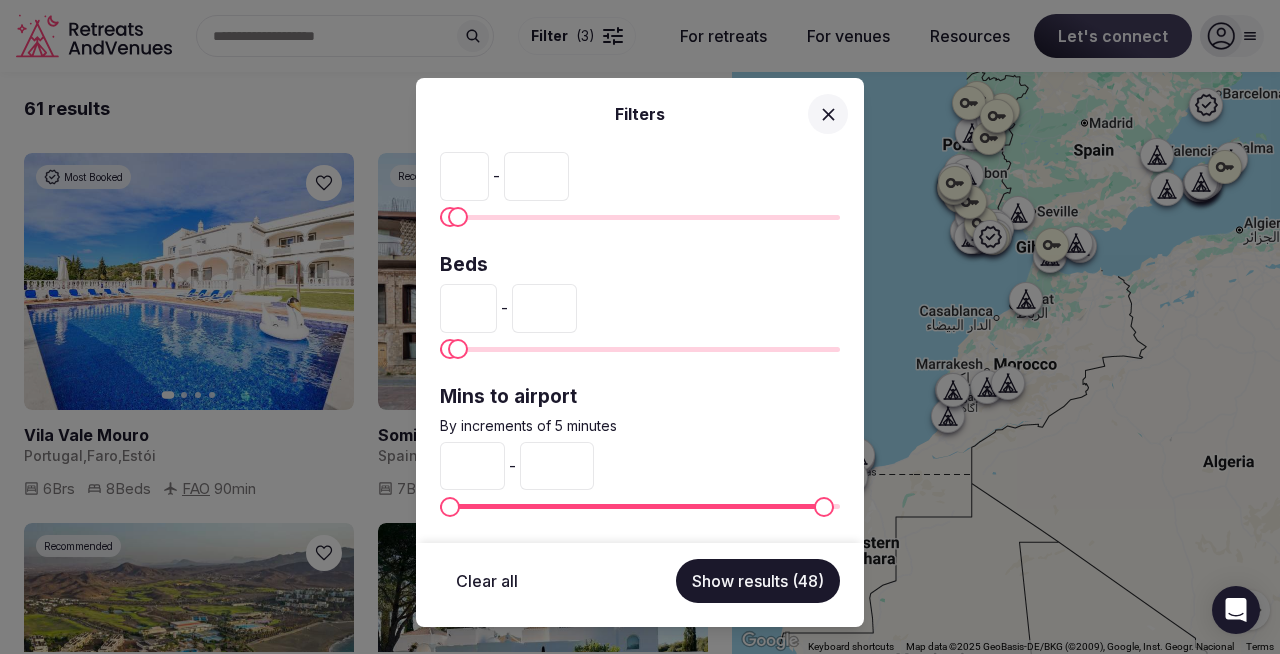 scroll, scrollTop: 0, scrollLeft: 0, axis: both 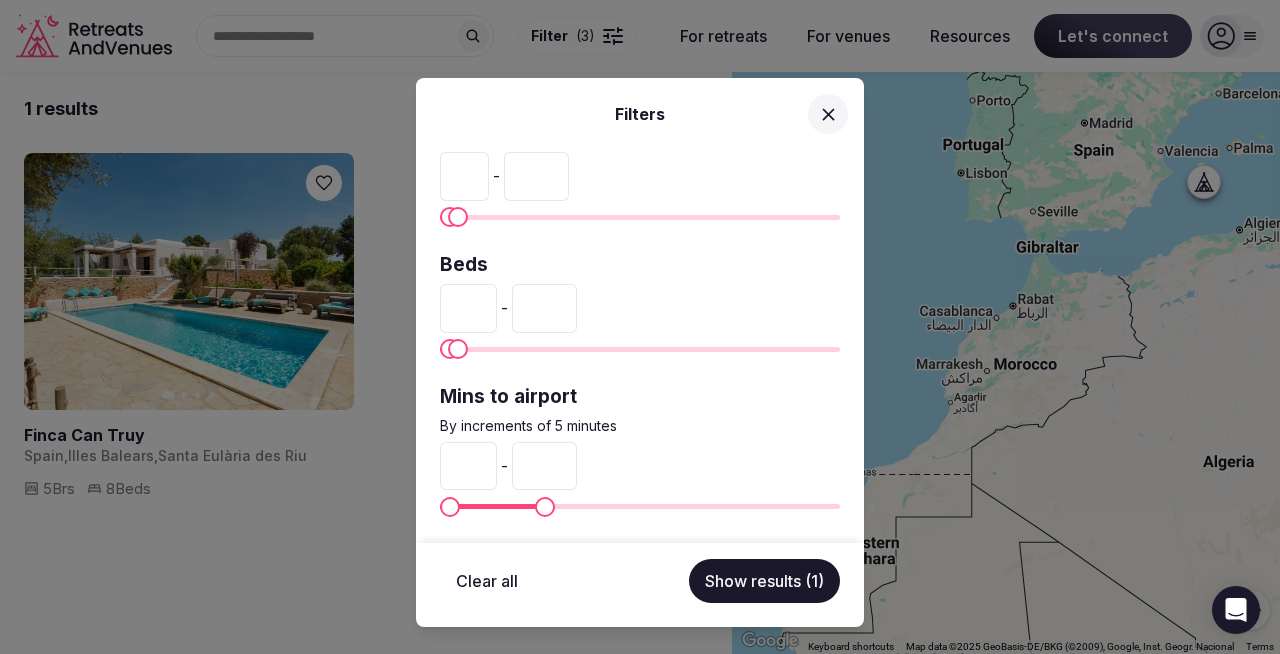 type on "**" 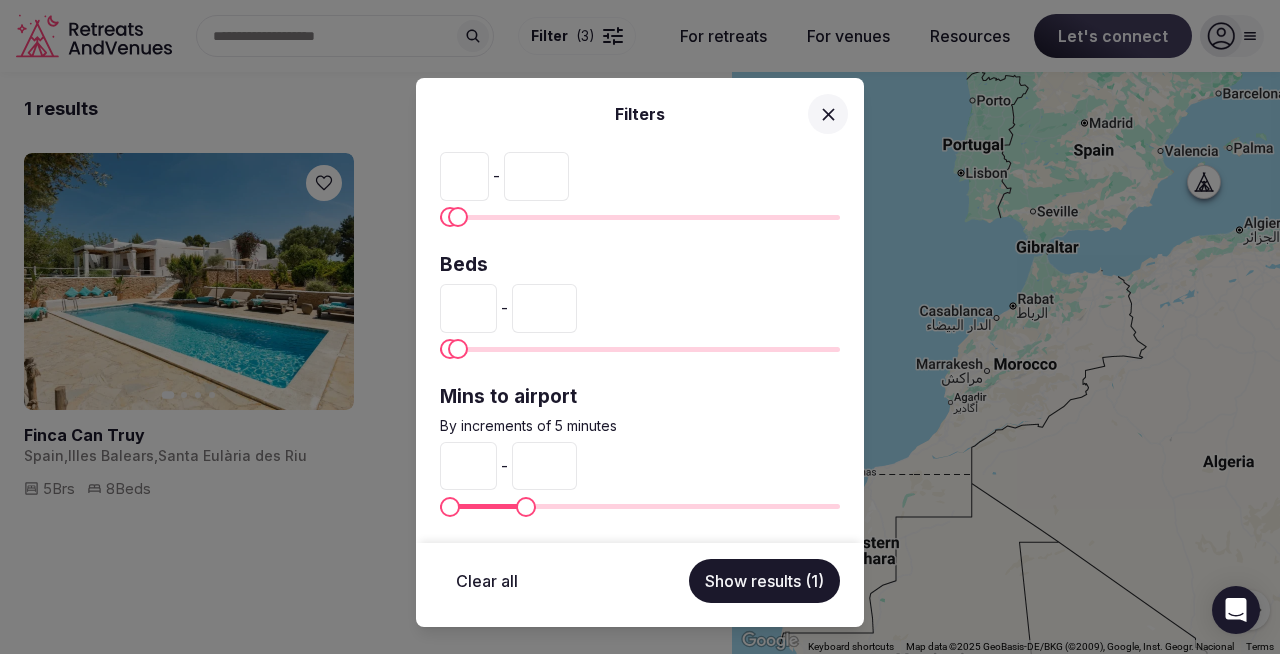 click at bounding box center (526, 507) 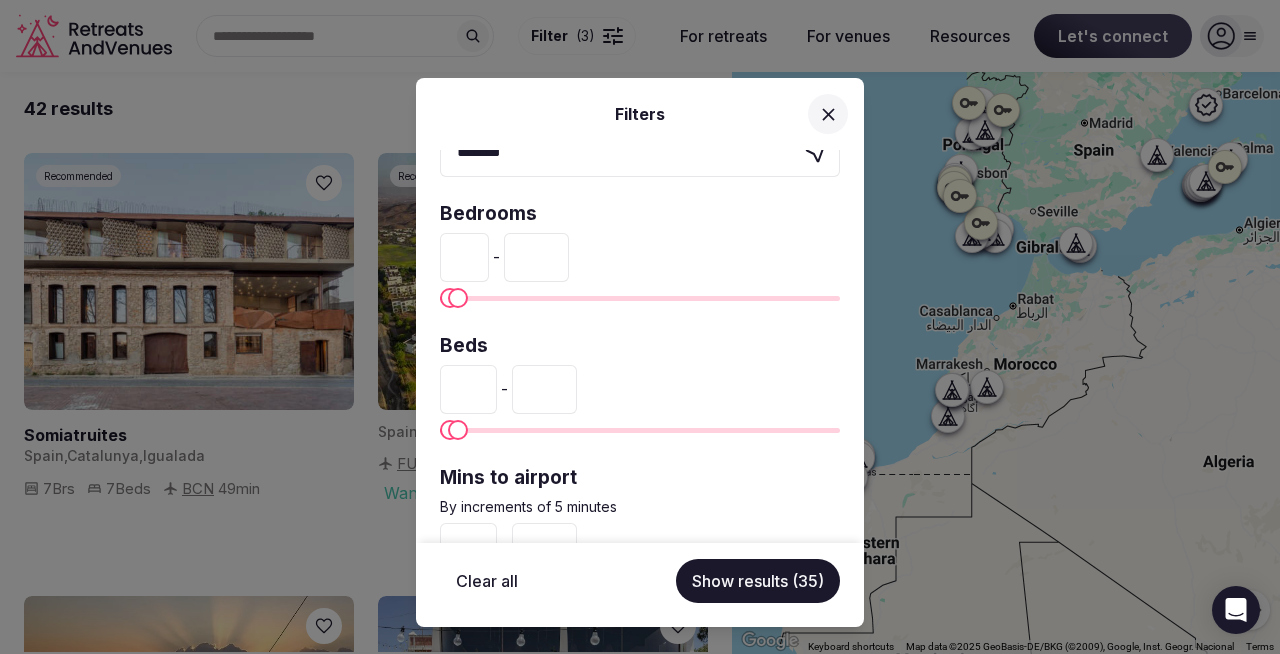 scroll, scrollTop: 0, scrollLeft: 0, axis: both 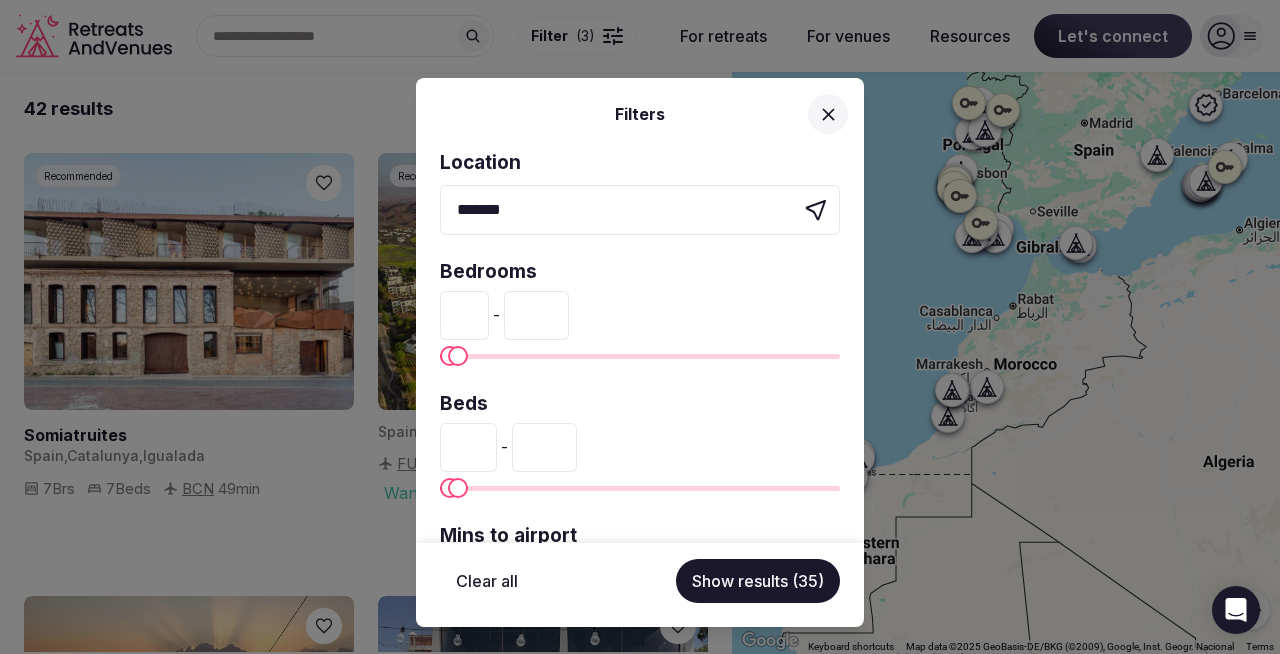 click on "Show results   (35)" at bounding box center (758, 581) 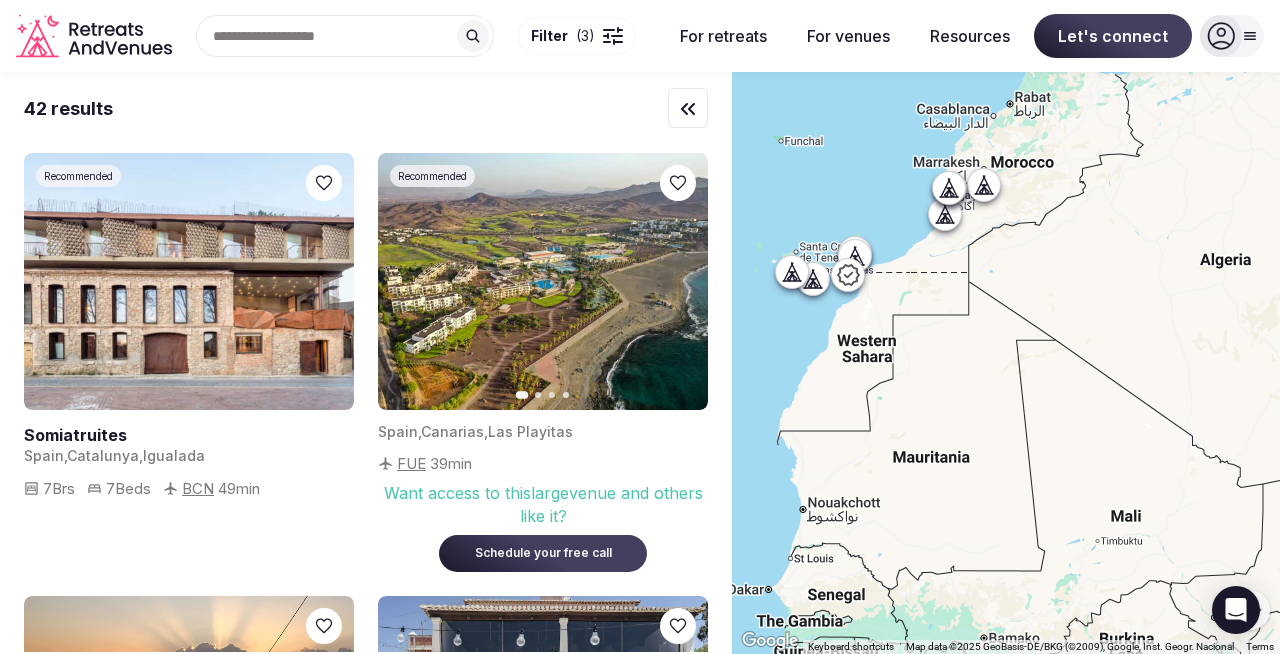 drag, startPoint x: 1111, startPoint y: 488, endPoint x: 1110, endPoint y: 288, distance: 200.0025 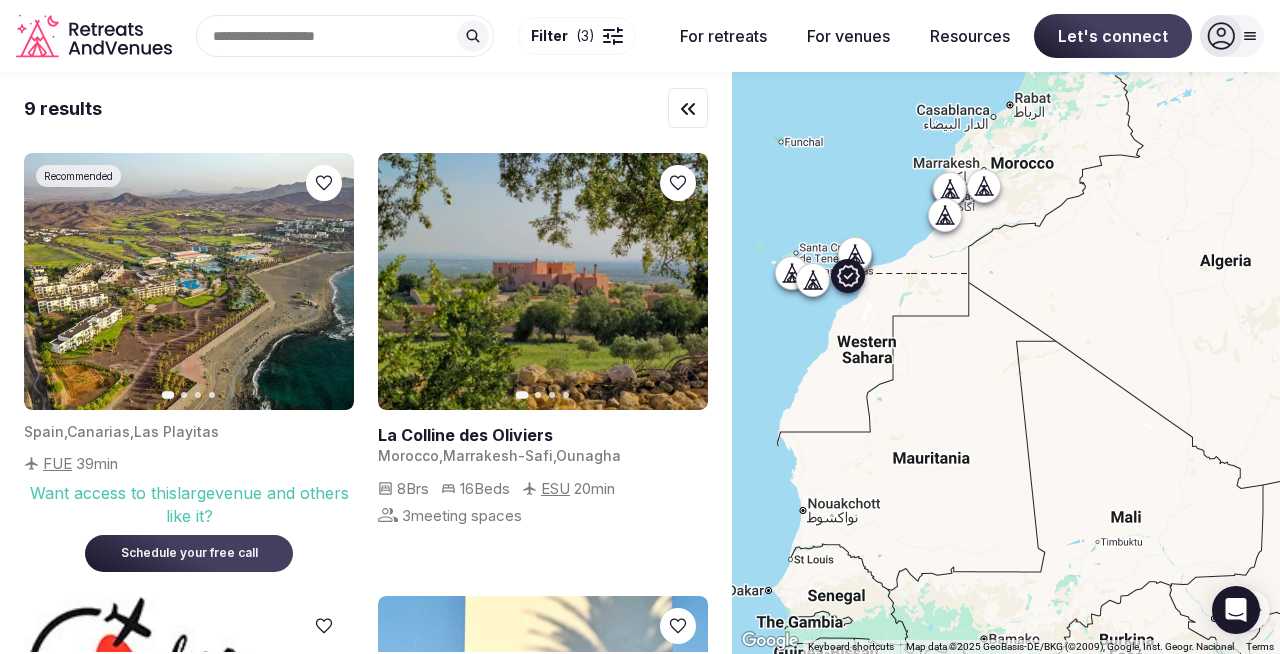 click on "Next slide" at bounding box center (326, 282) 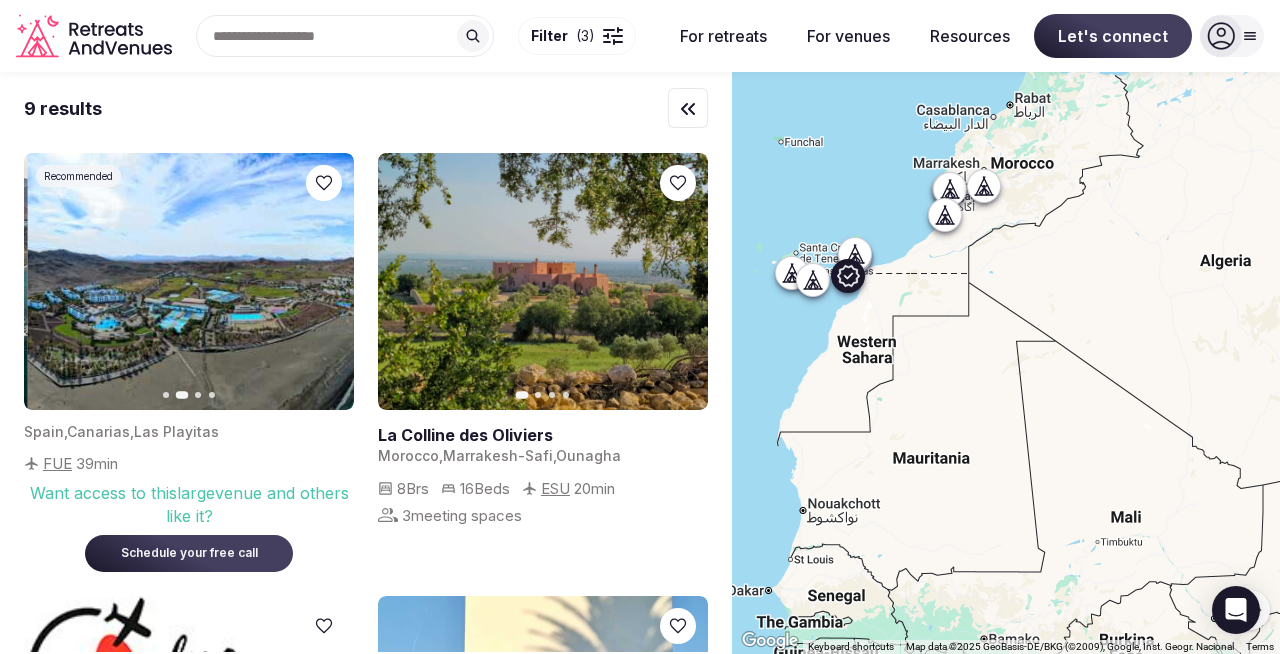 click on "Next slide" at bounding box center [326, 282] 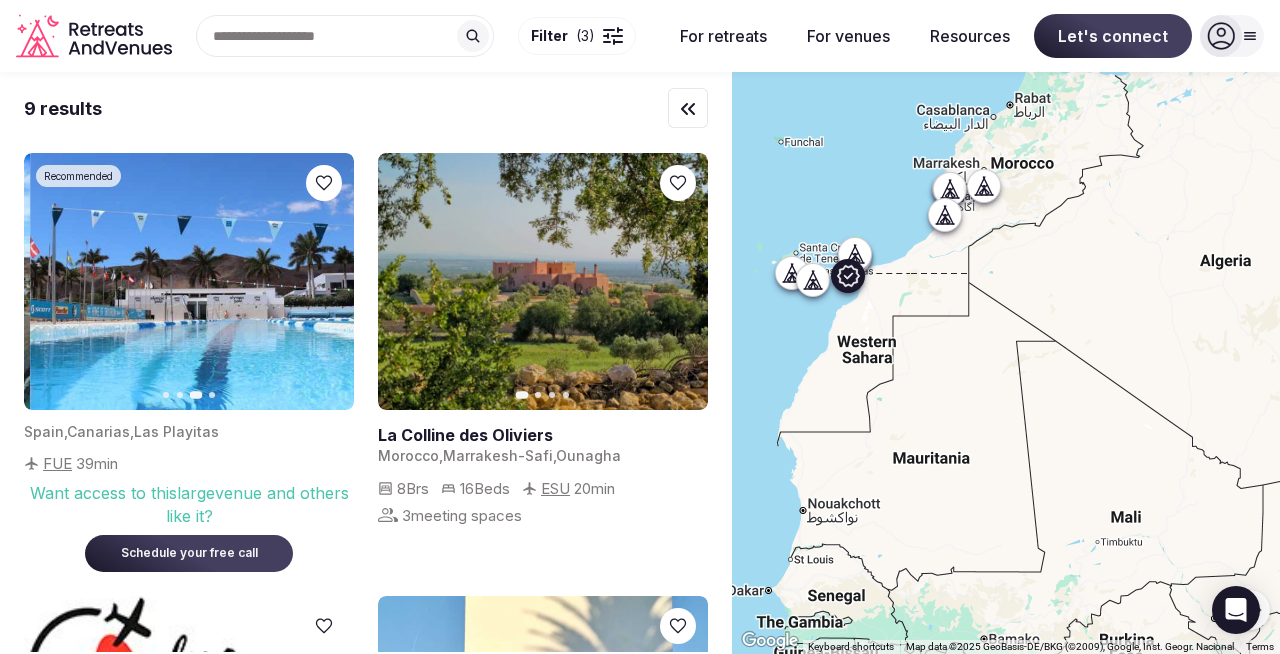 click on "Next slide" at bounding box center (326, 282) 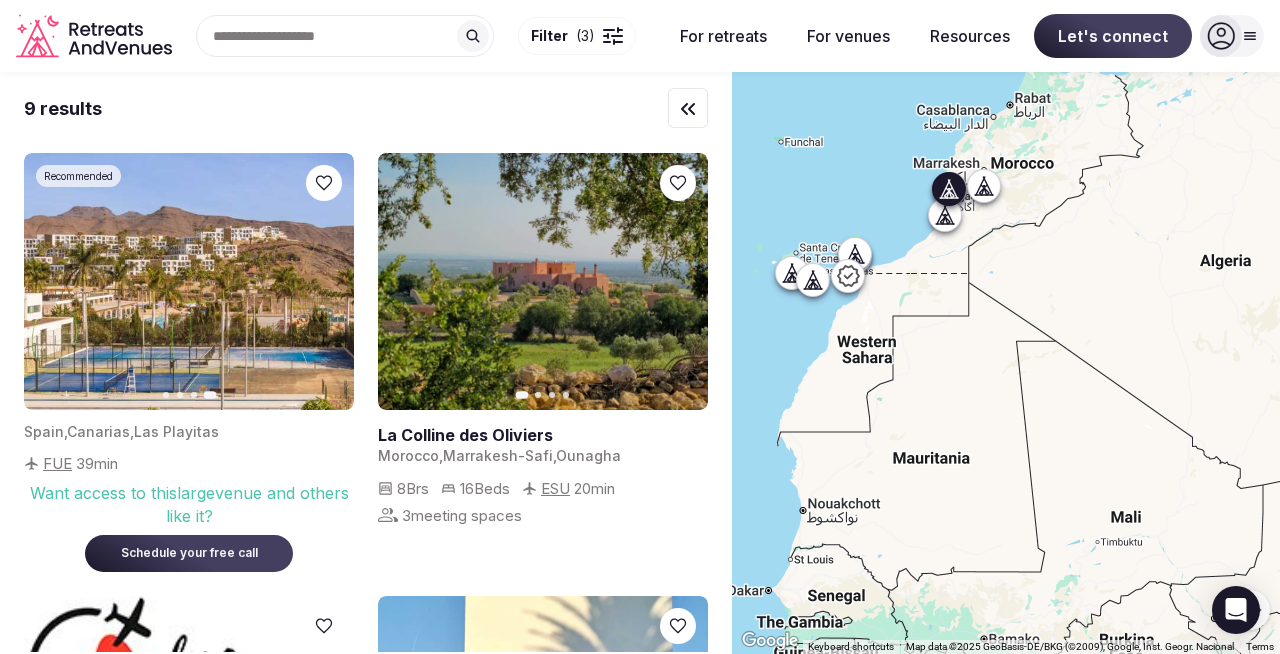 click 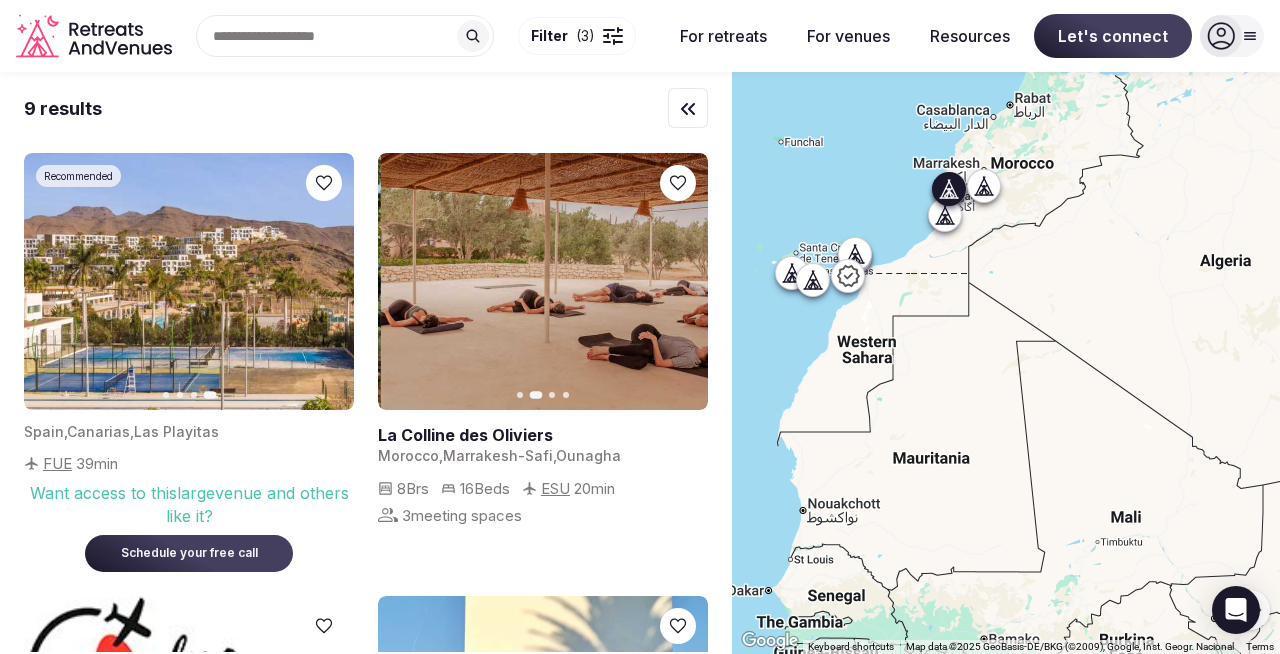 click 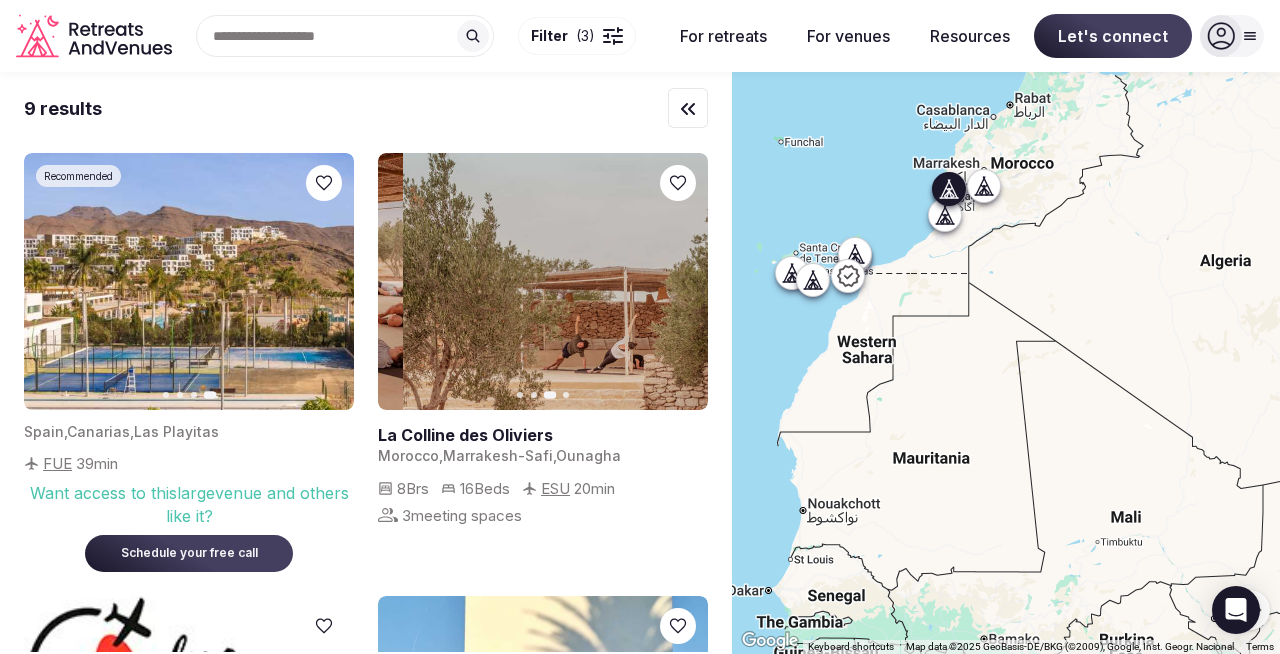 click 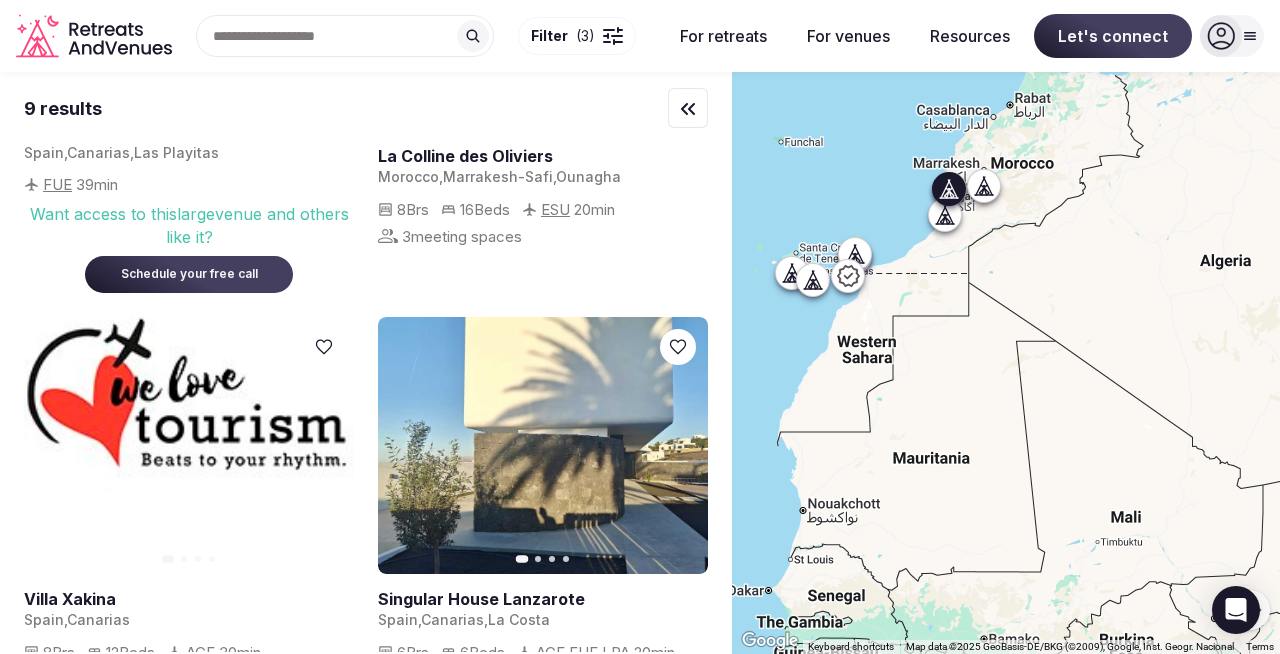 scroll, scrollTop: 329, scrollLeft: 0, axis: vertical 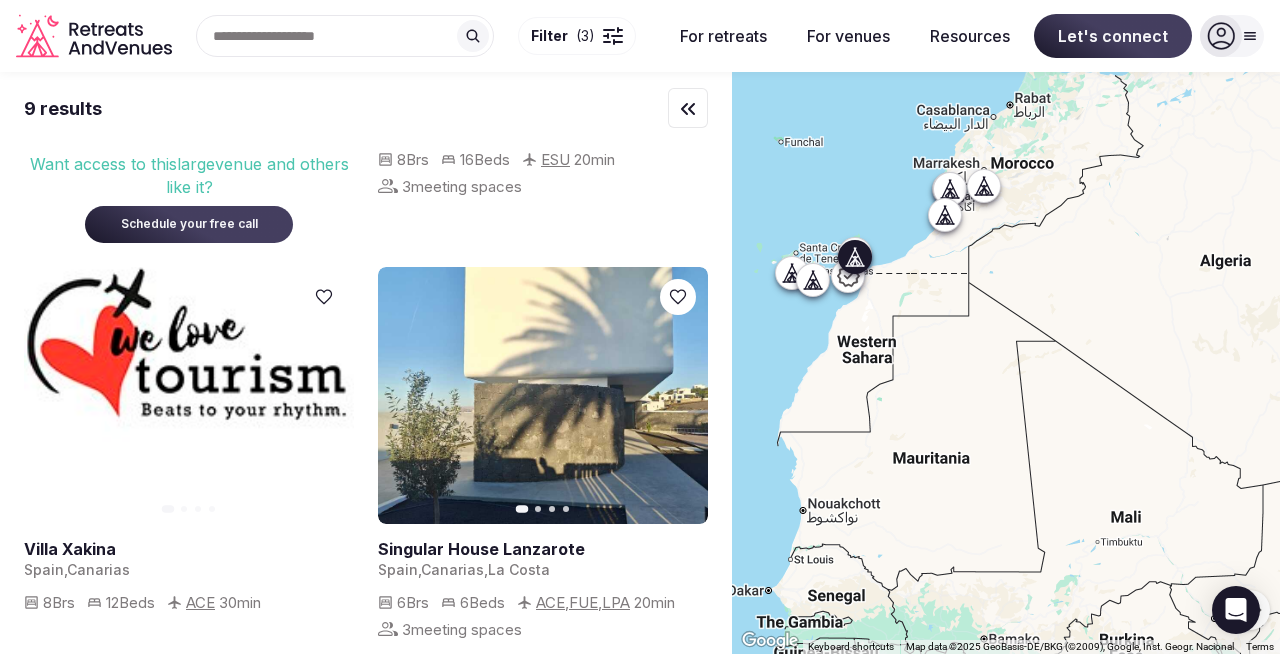 click 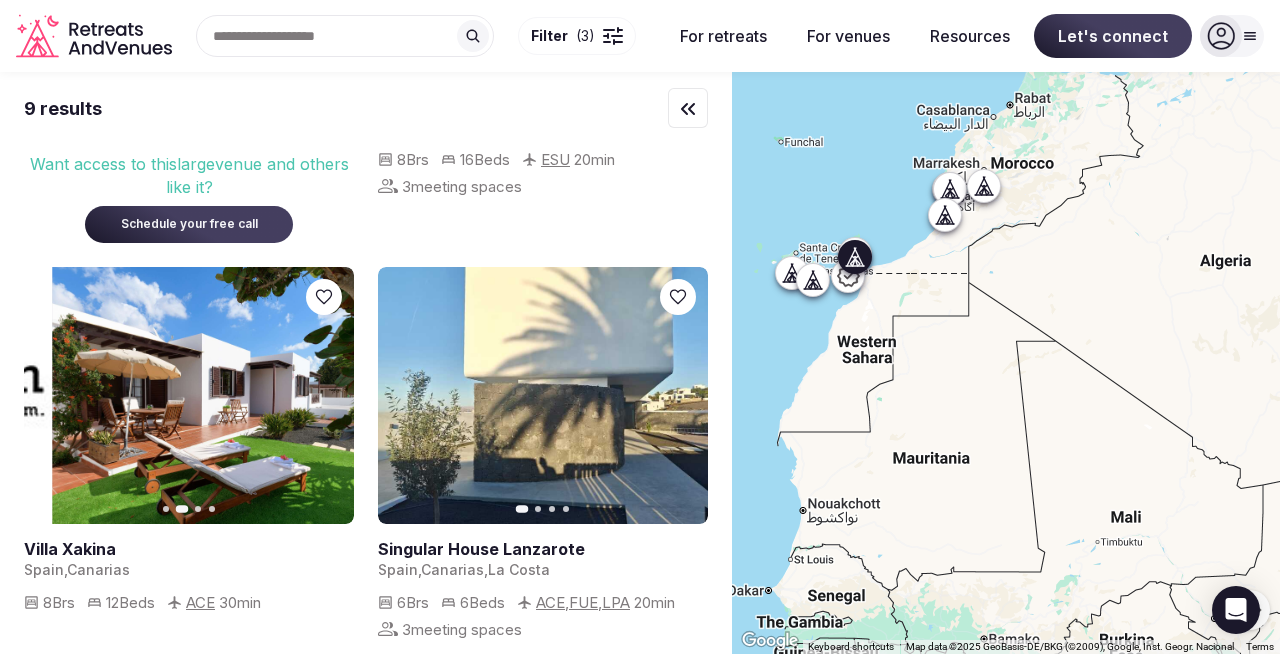 click 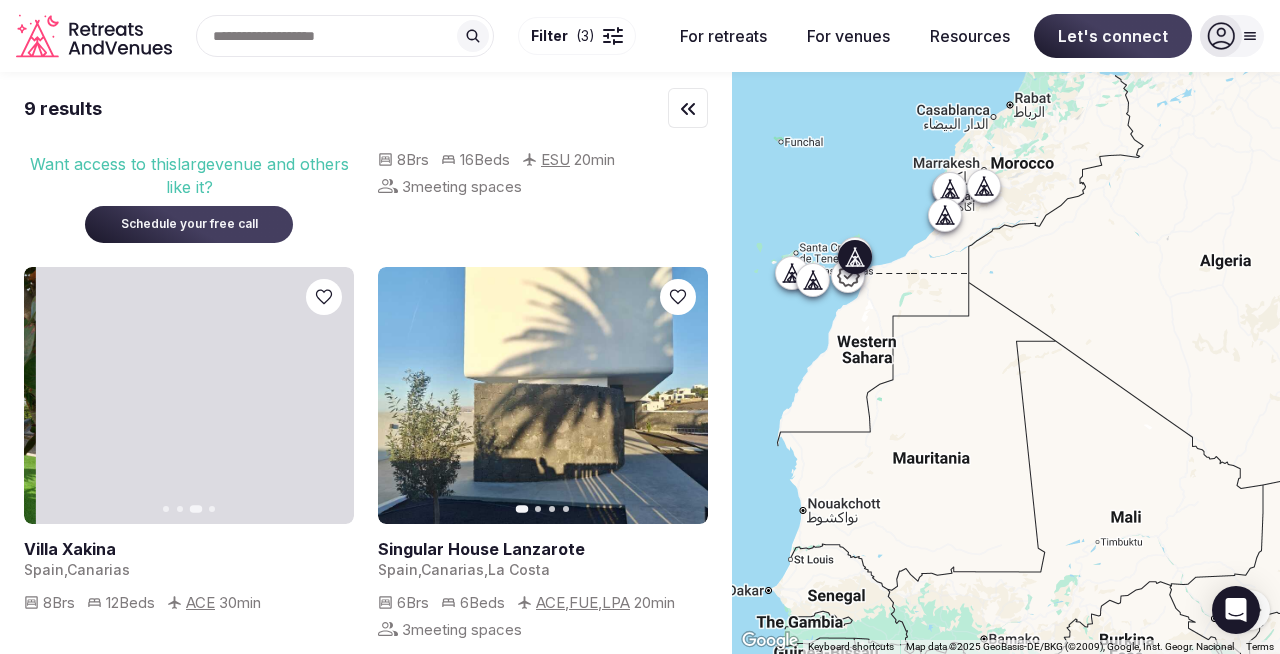 click 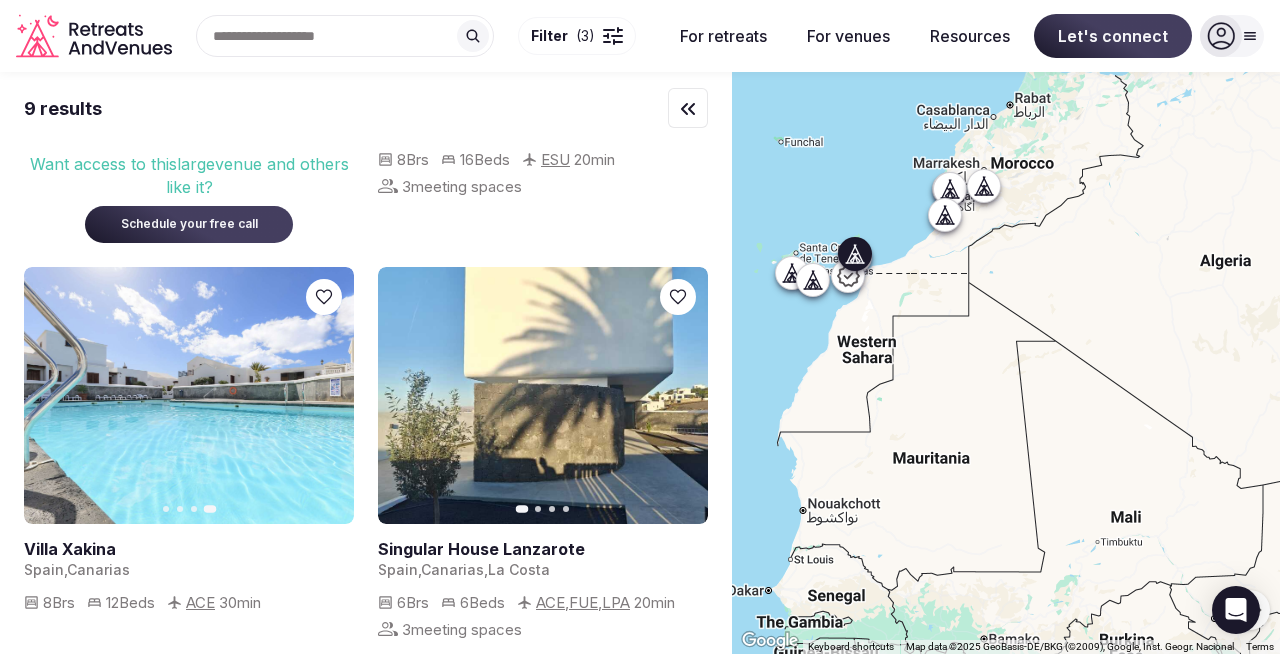click 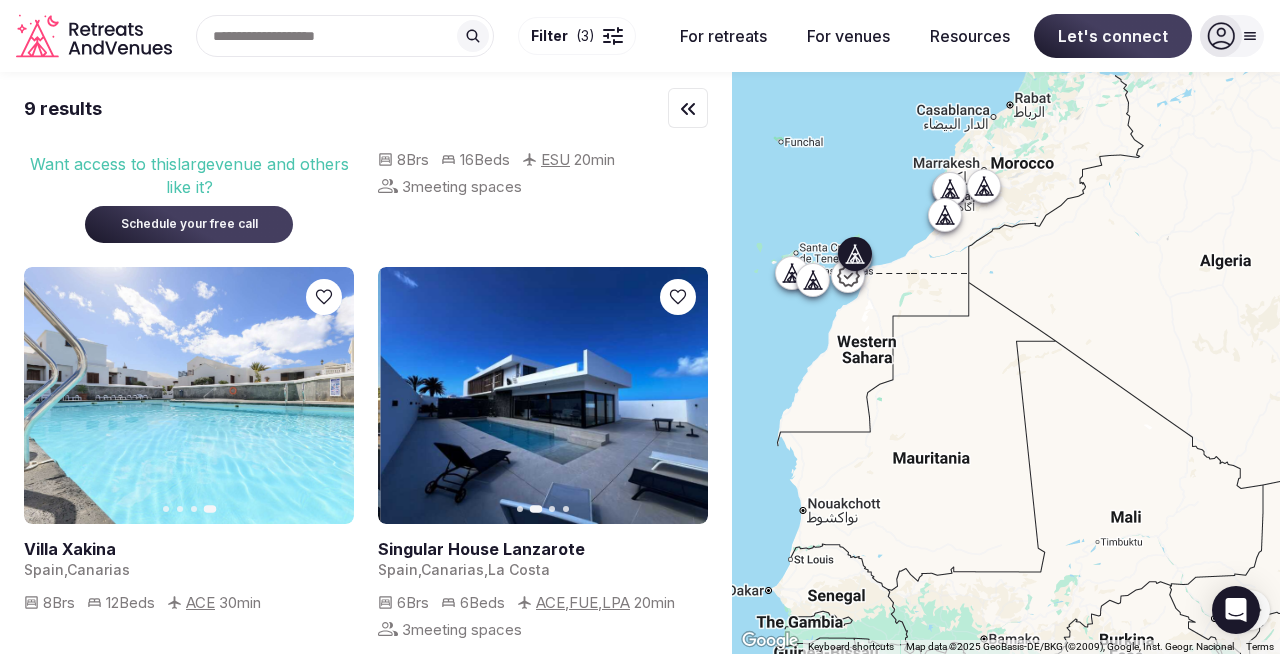 click 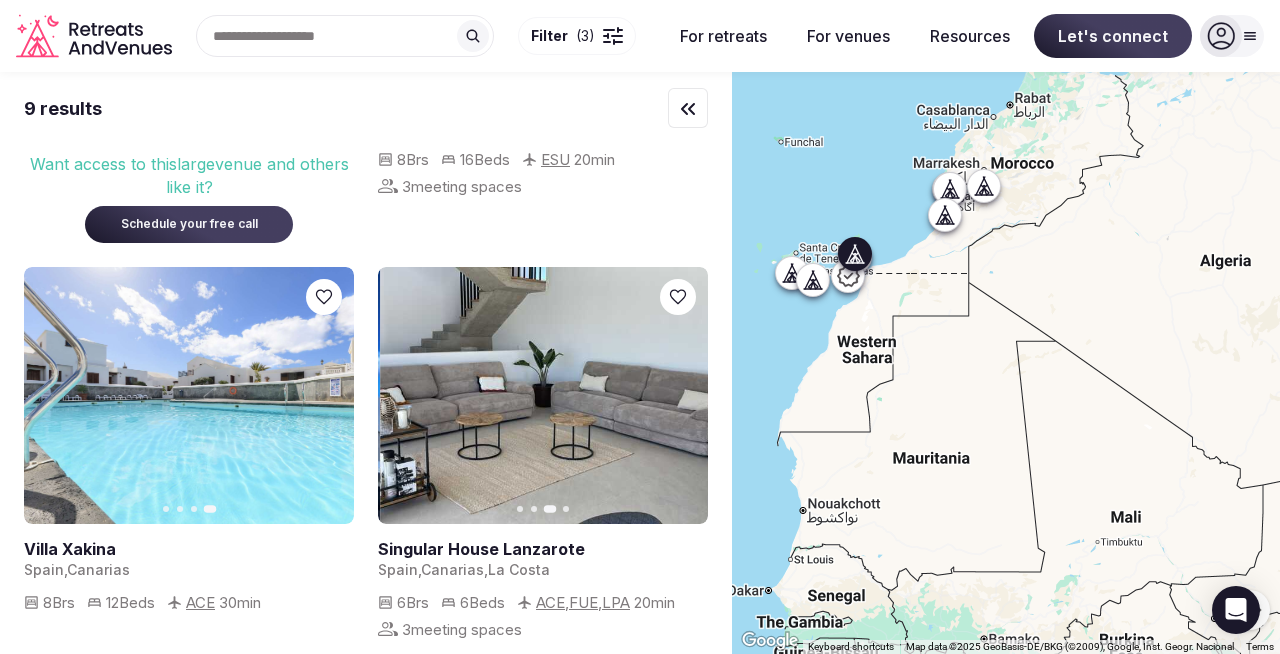 click 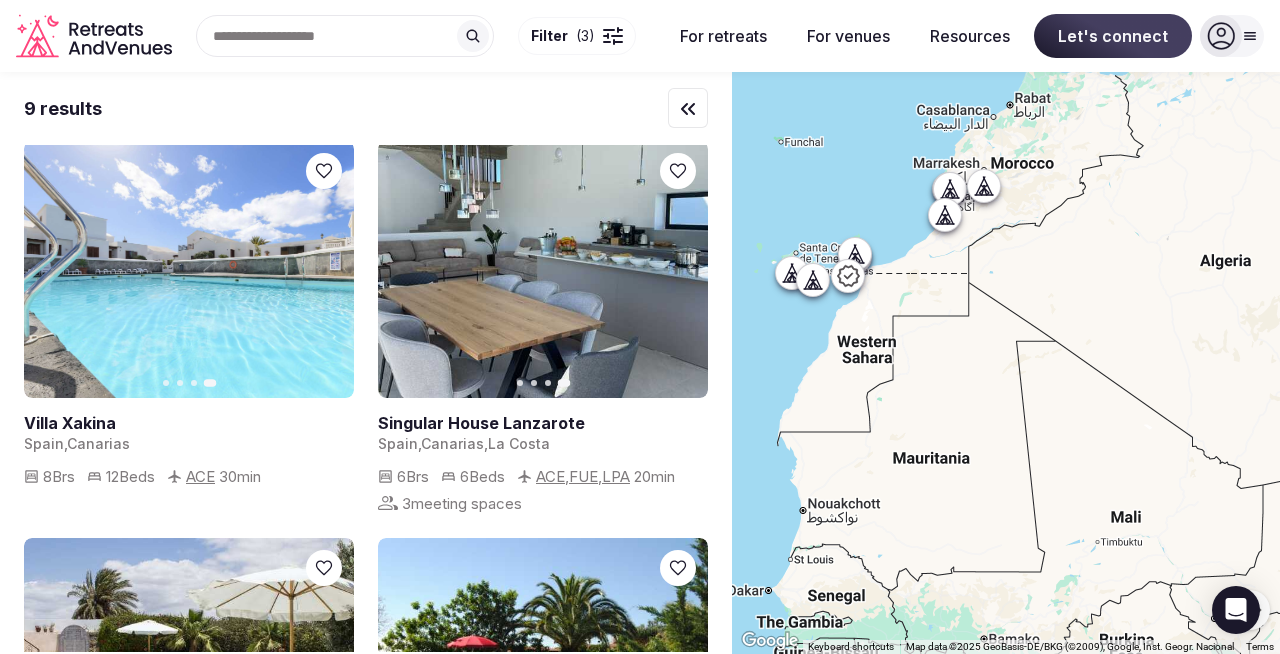 scroll, scrollTop: 413, scrollLeft: 0, axis: vertical 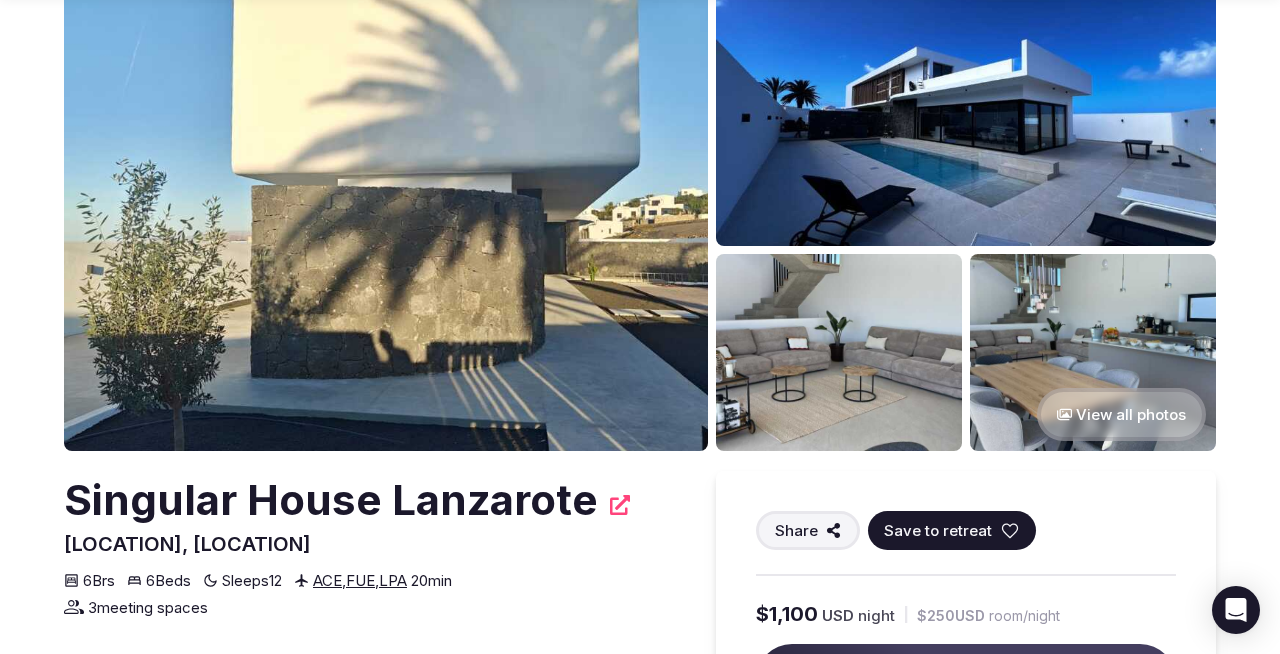 click at bounding box center (386, 208) 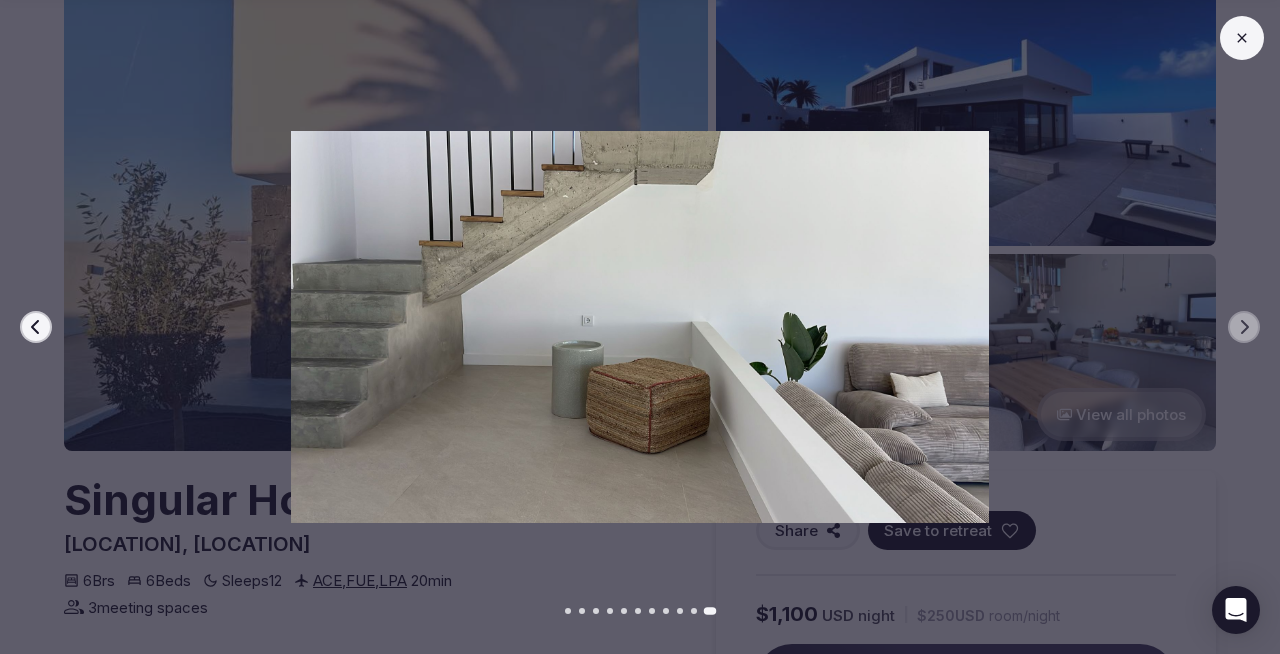 click at bounding box center (632, 327) 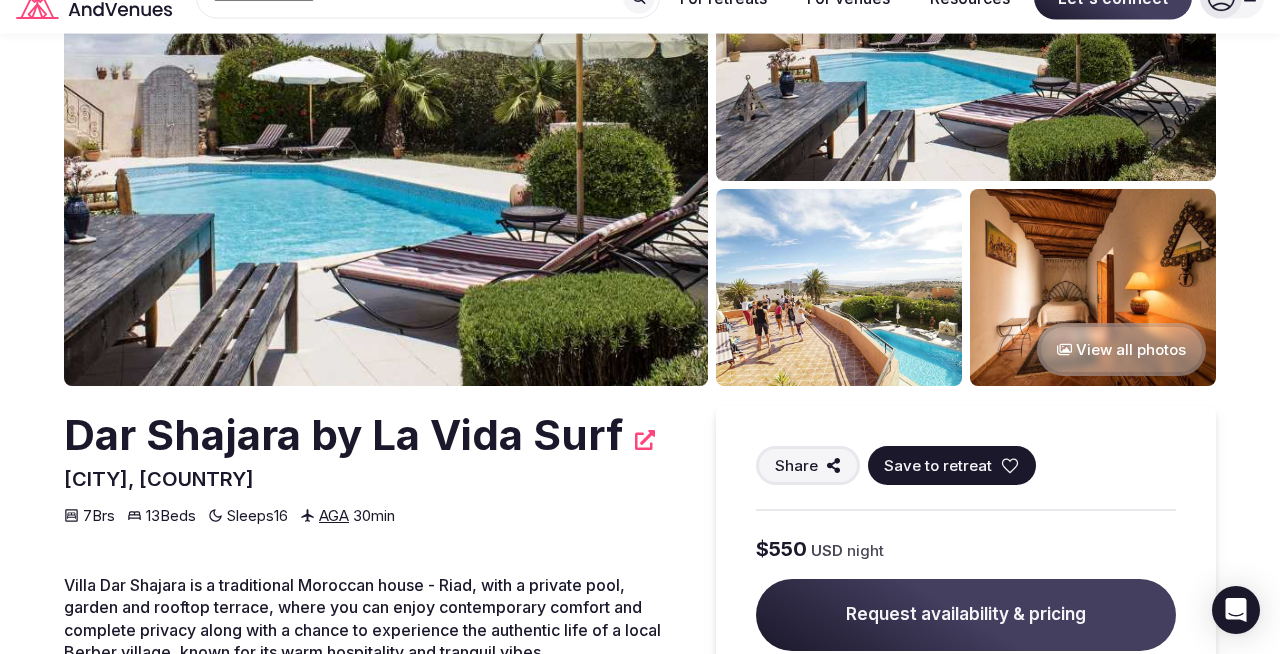 scroll, scrollTop: 205, scrollLeft: 0, axis: vertical 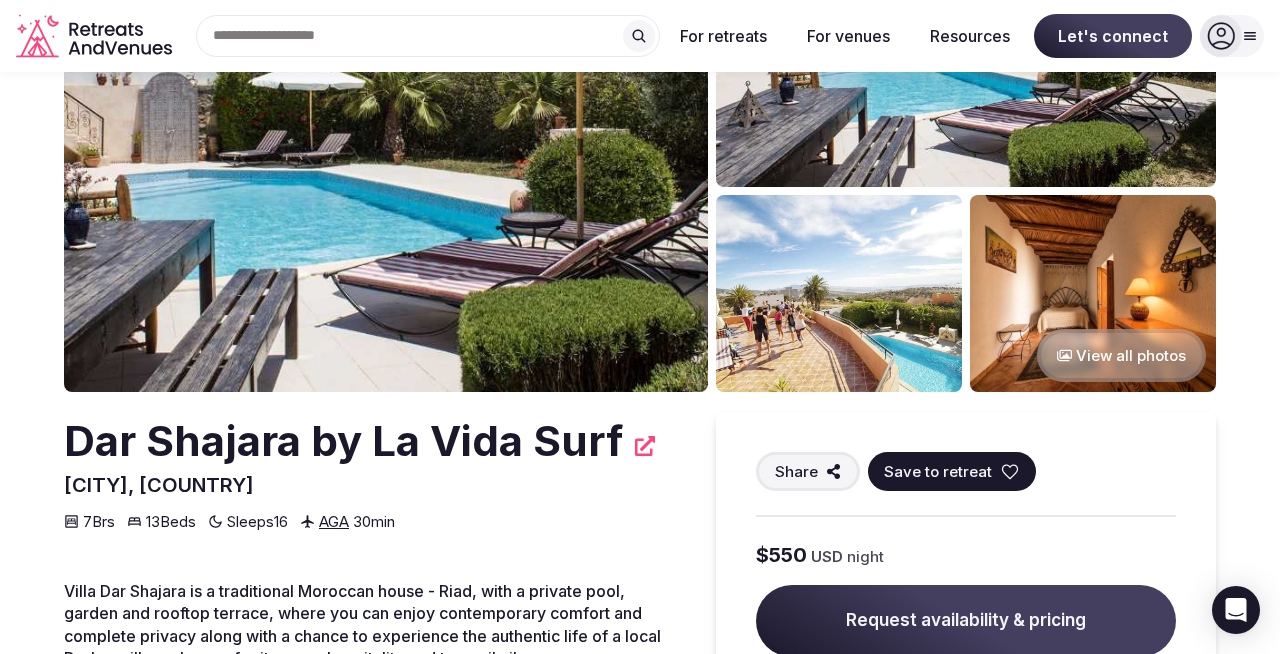 click at bounding box center (386, 149) 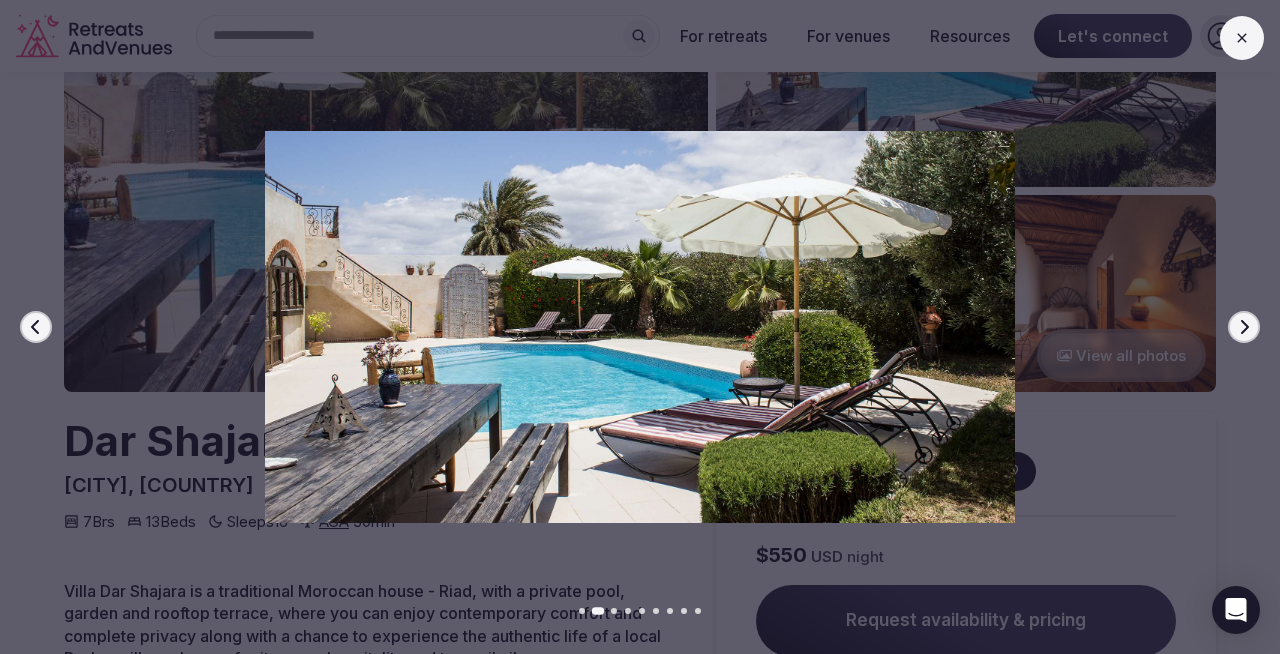 click at bounding box center (632, 327) 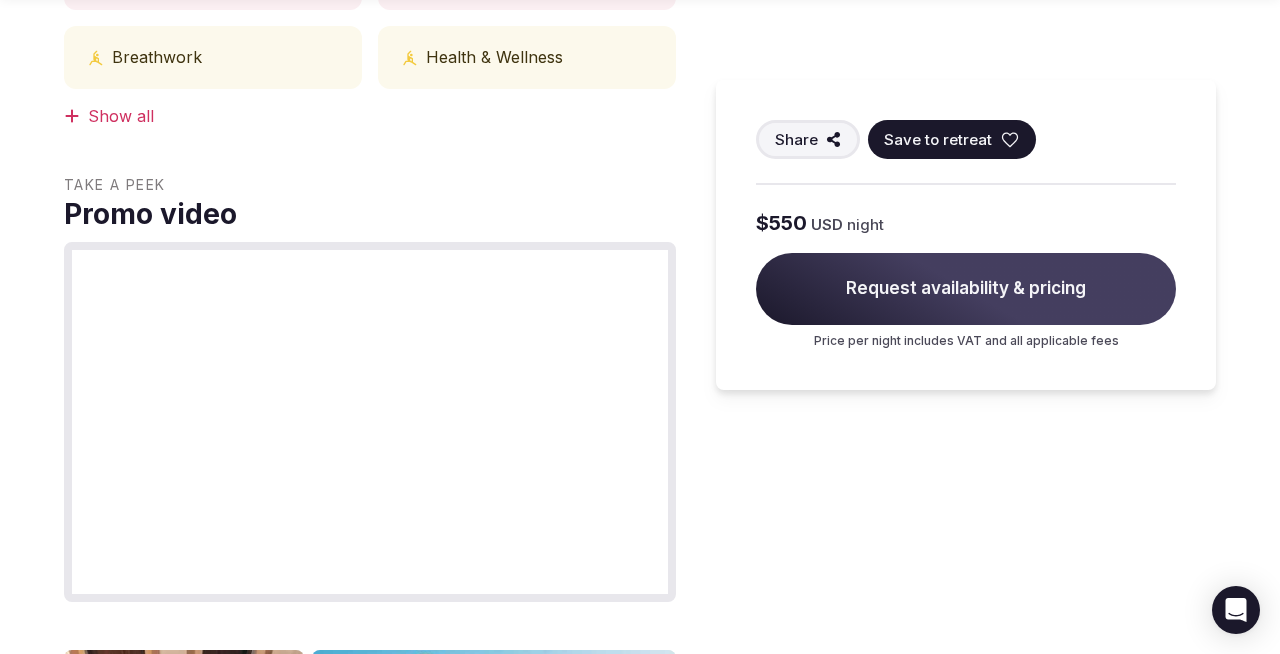 scroll, scrollTop: 1157, scrollLeft: 0, axis: vertical 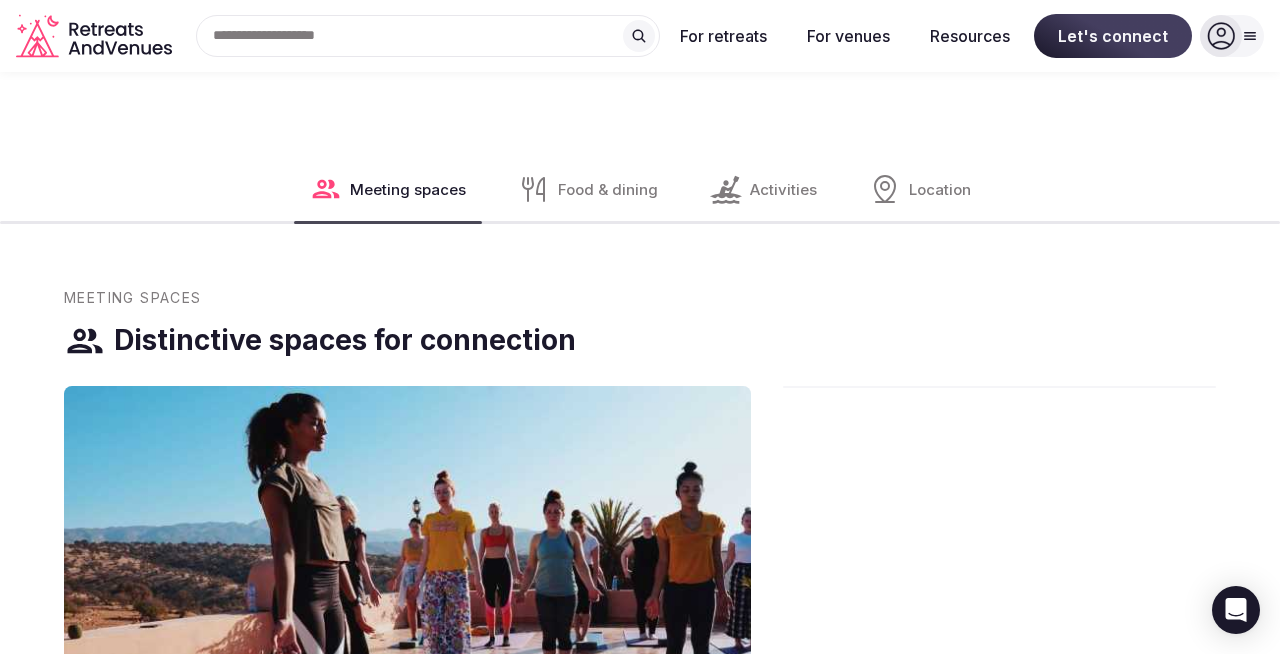 click on "Meeting spaces" at bounding box center (408, 189) 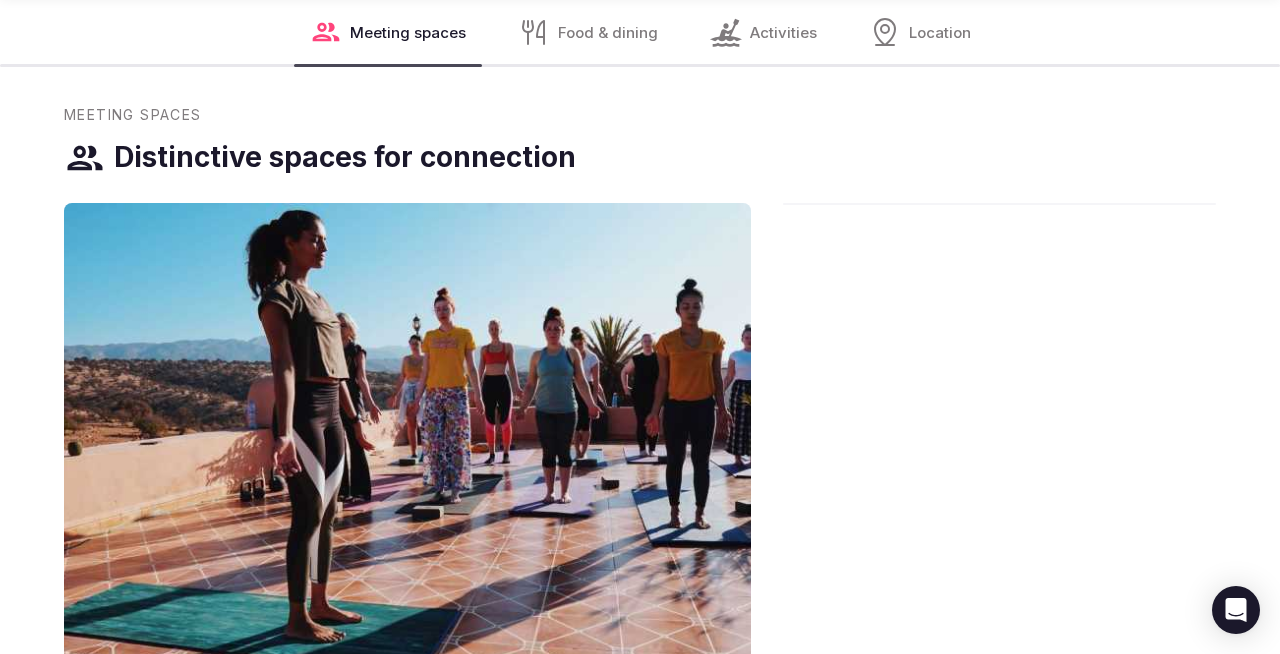scroll, scrollTop: 2664, scrollLeft: 0, axis: vertical 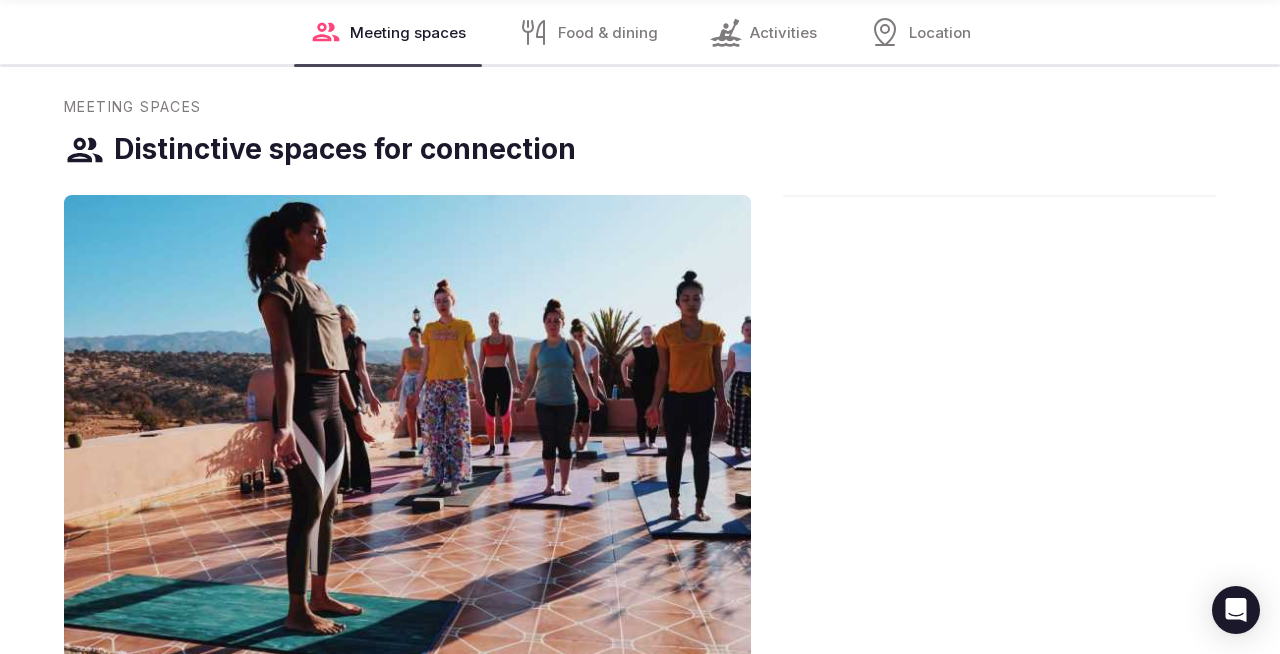 click at bounding box center (407, 428) 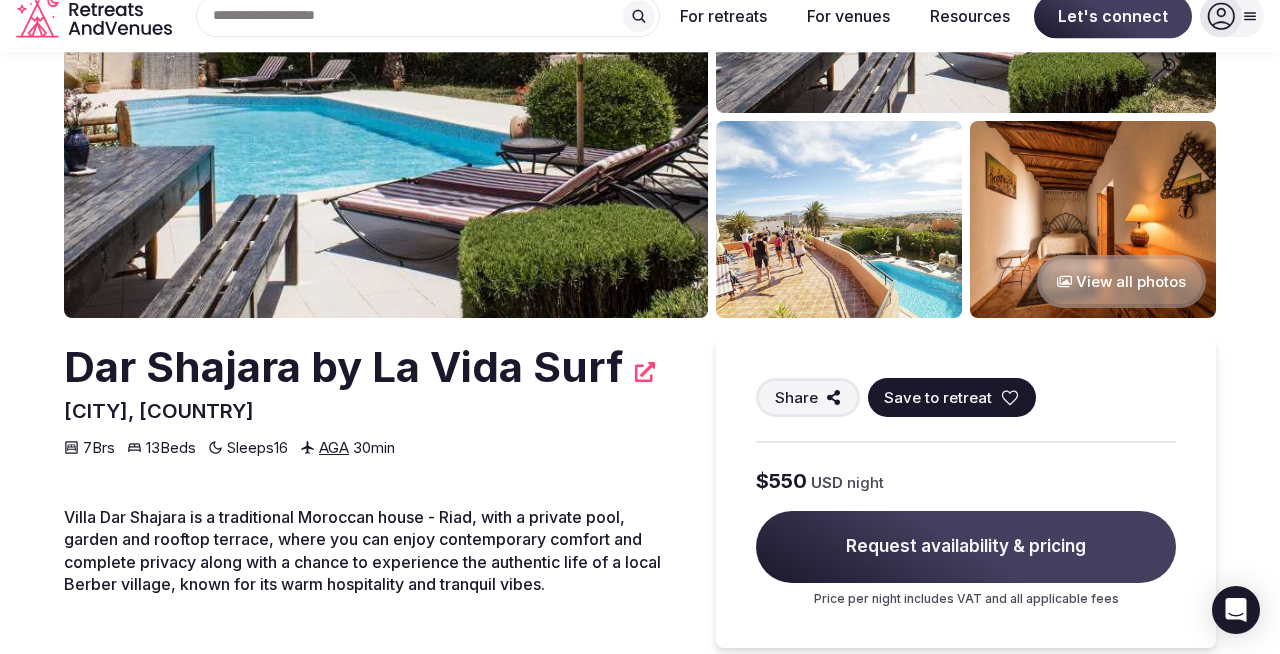 scroll, scrollTop: 243, scrollLeft: 0, axis: vertical 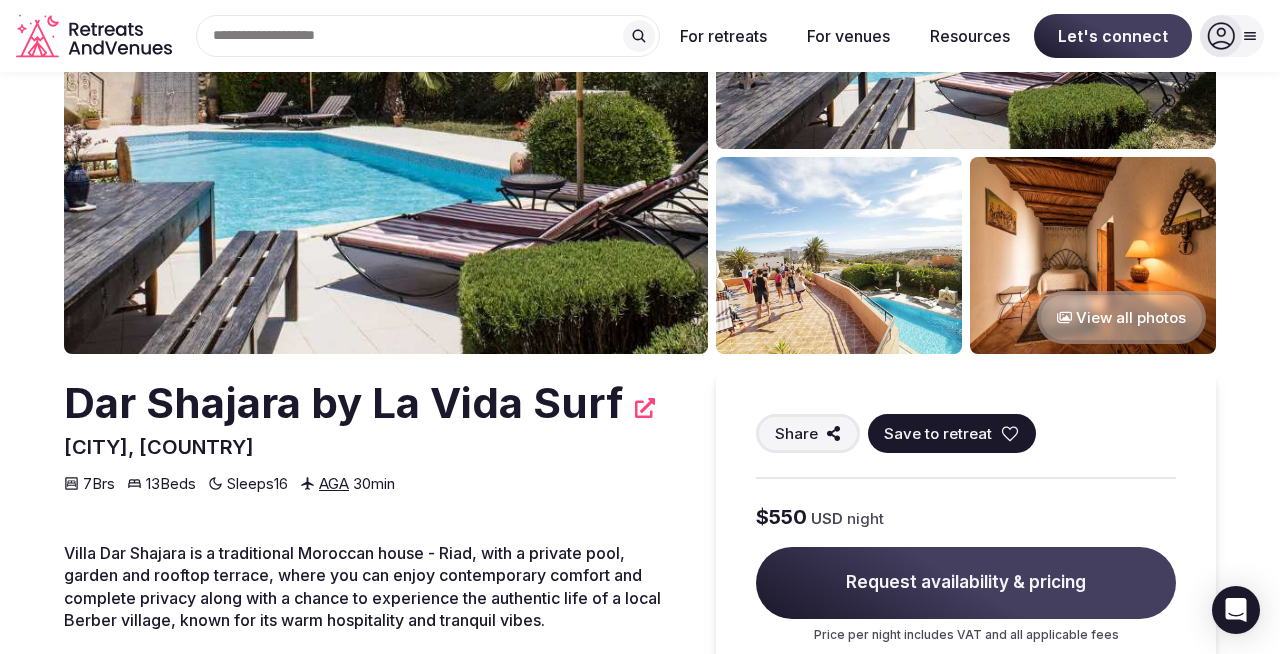 click at bounding box center (386, 111) 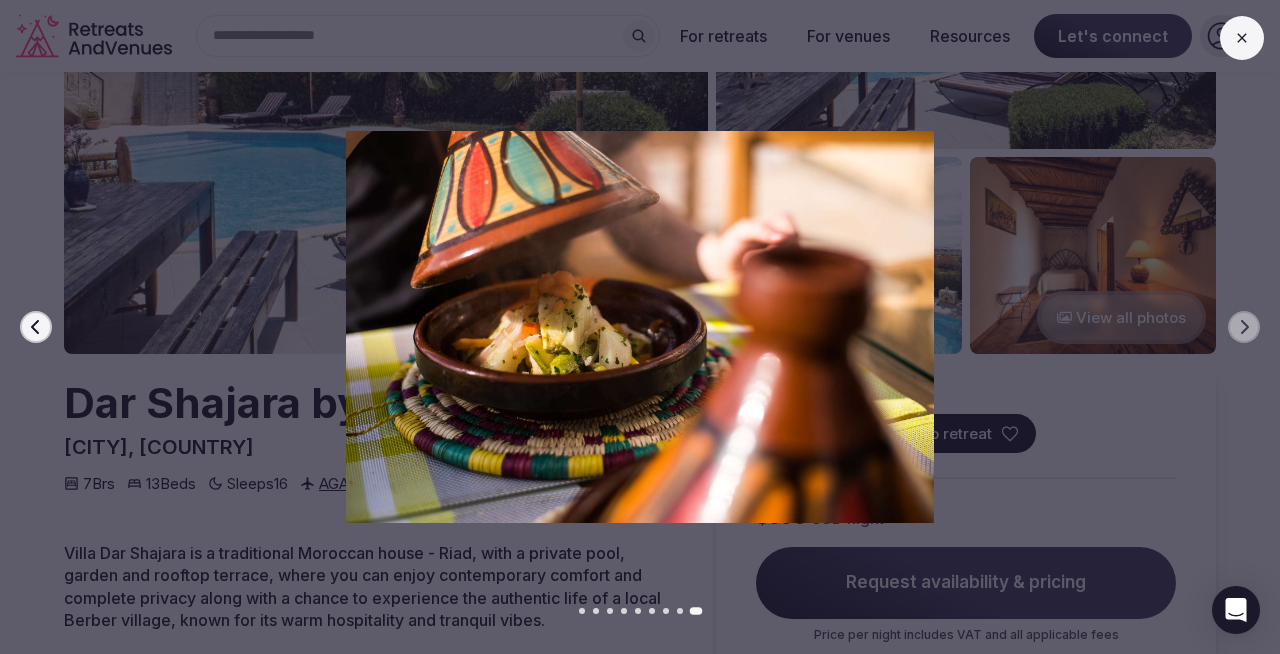 click at bounding box center [640, 327] 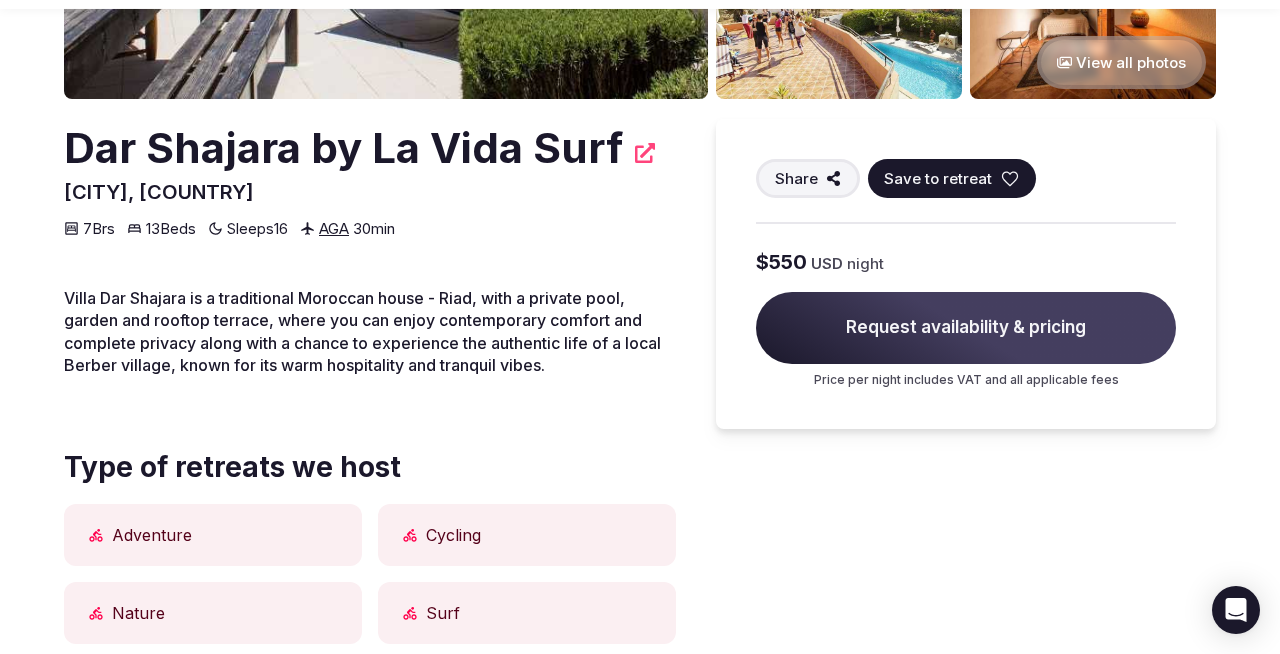 scroll, scrollTop: 504, scrollLeft: 0, axis: vertical 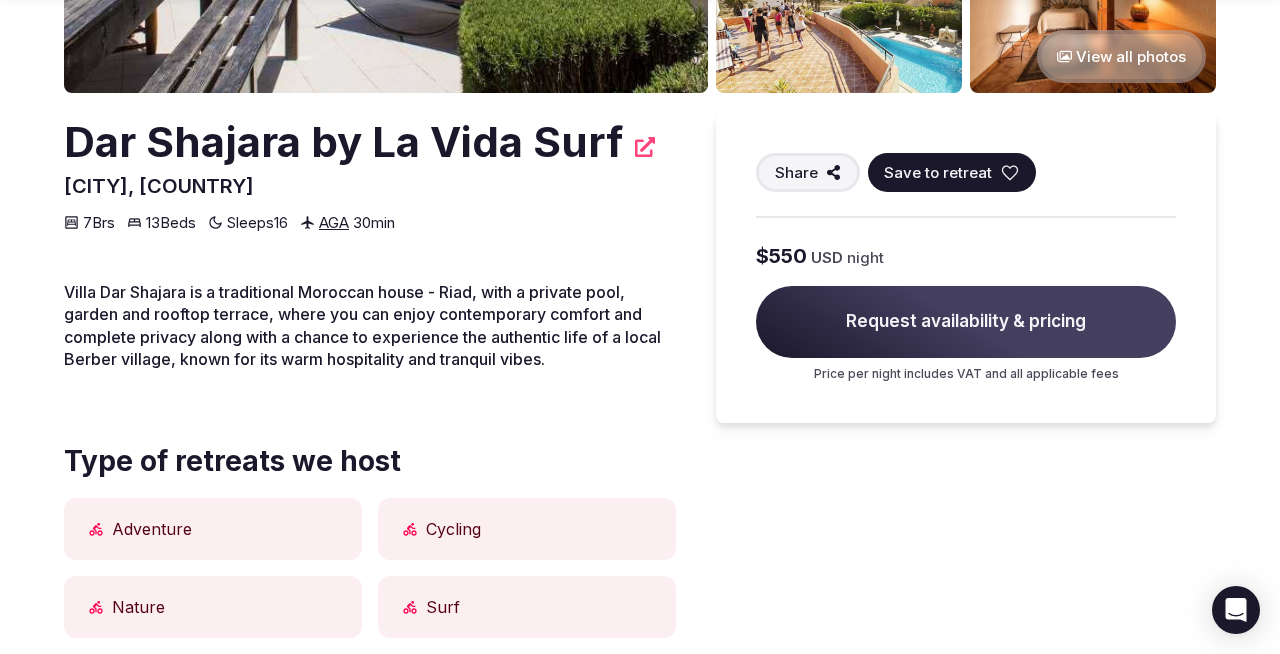 click on "Dar Shajara by La Vida Surf" at bounding box center (370, 142) 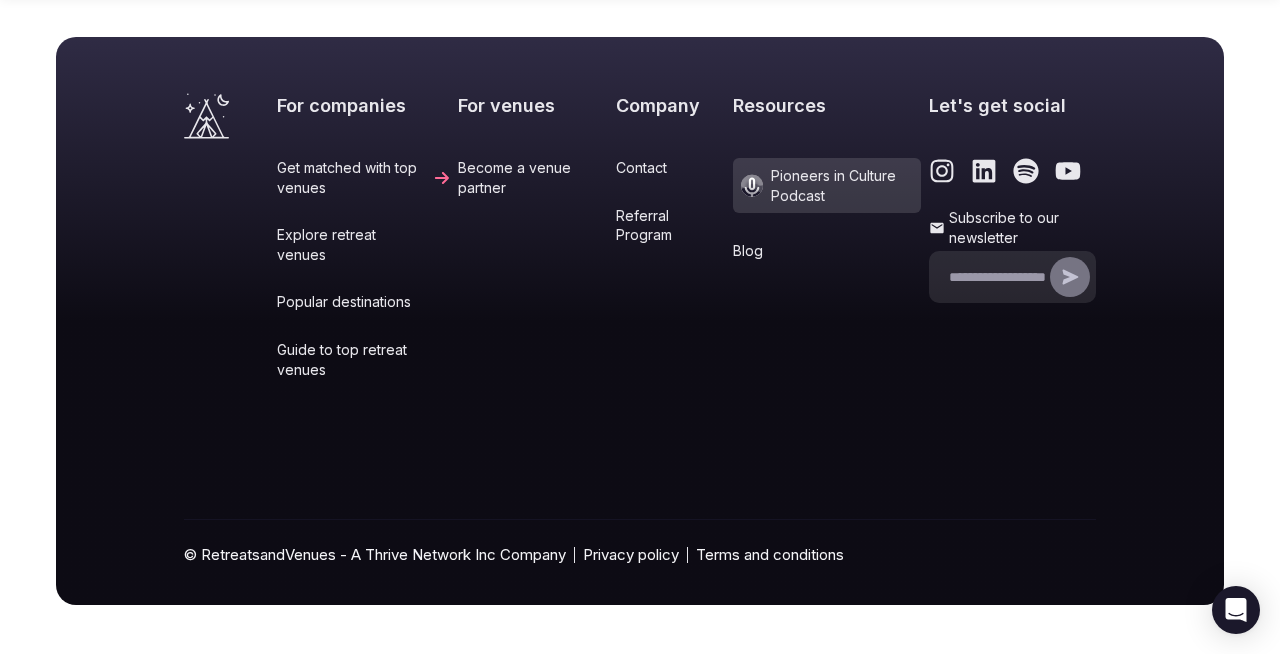 scroll, scrollTop: 6170, scrollLeft: 0, axis: vertical 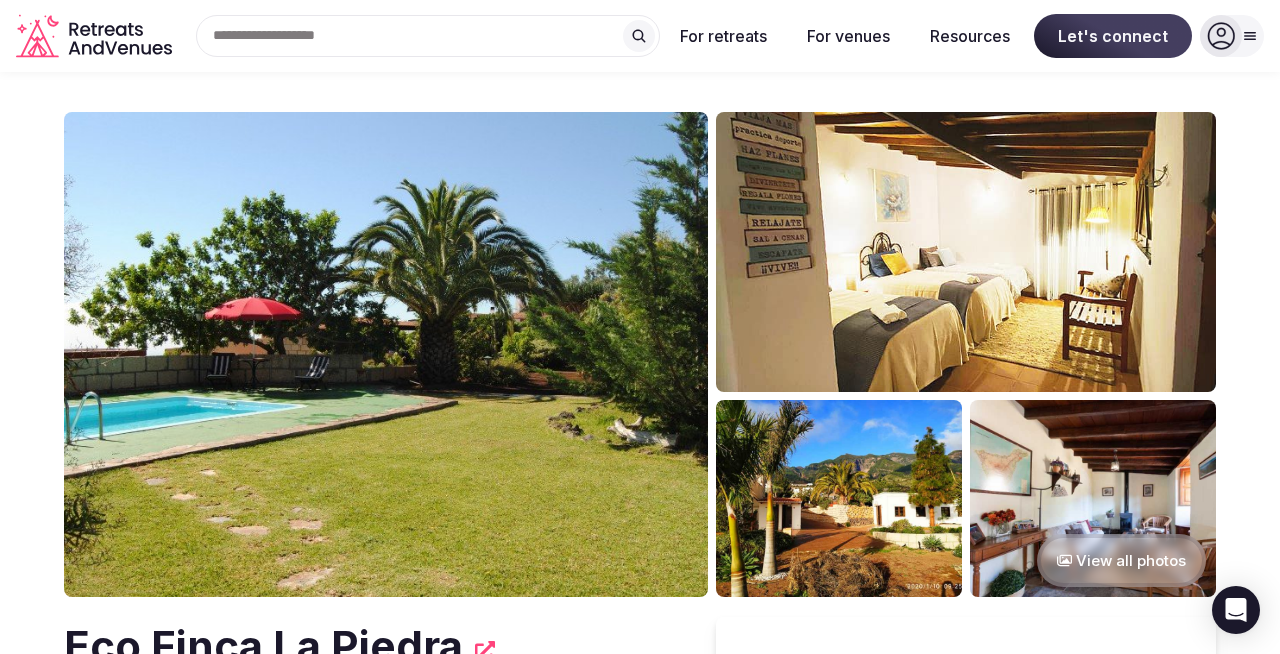 click at bounding box center [386, 354] 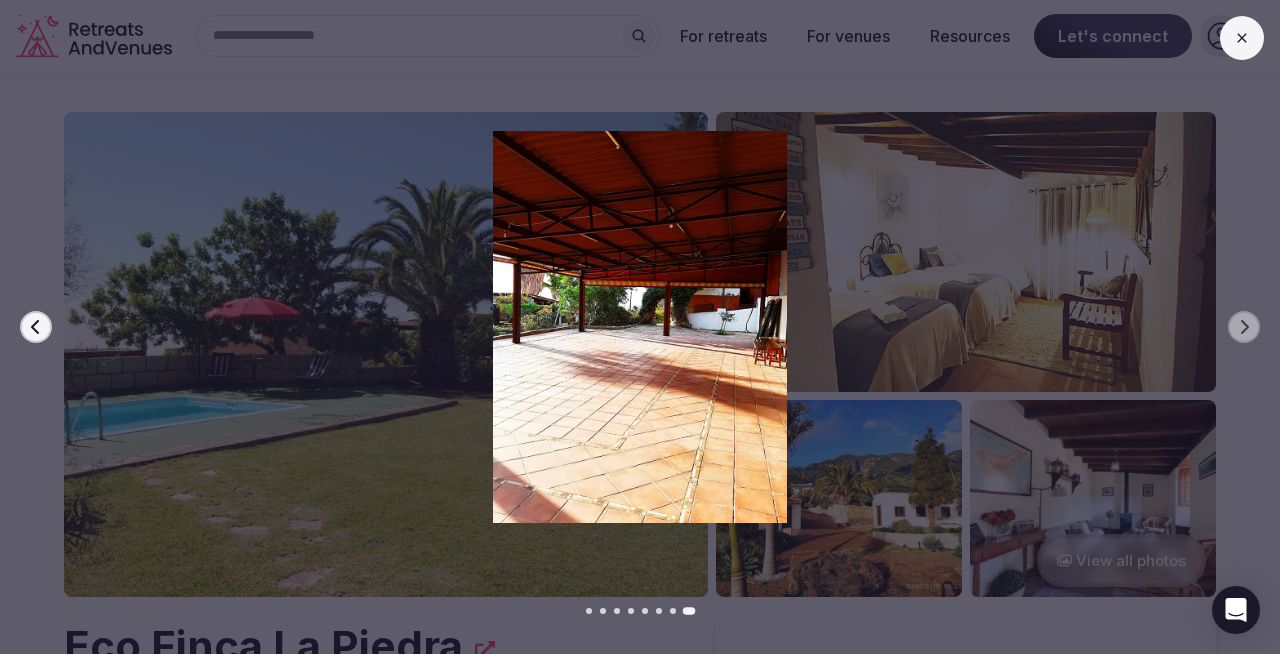 click at bounding box center (632, 327) 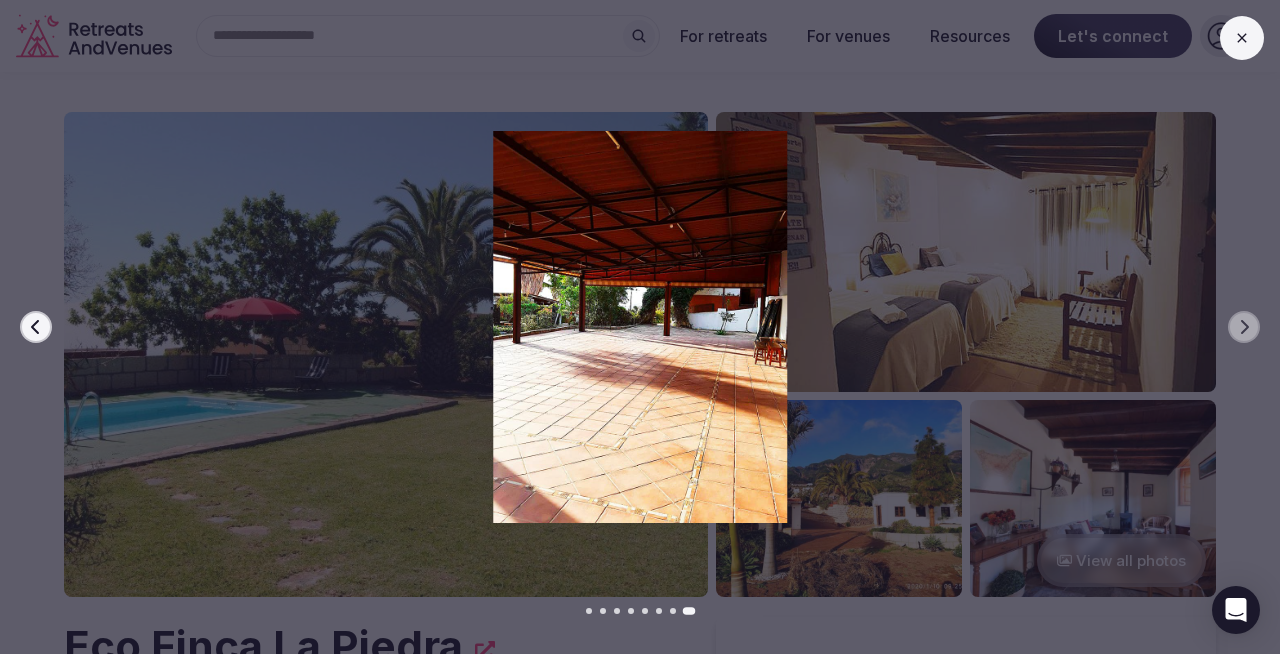 click at bounding box center [640, 327] 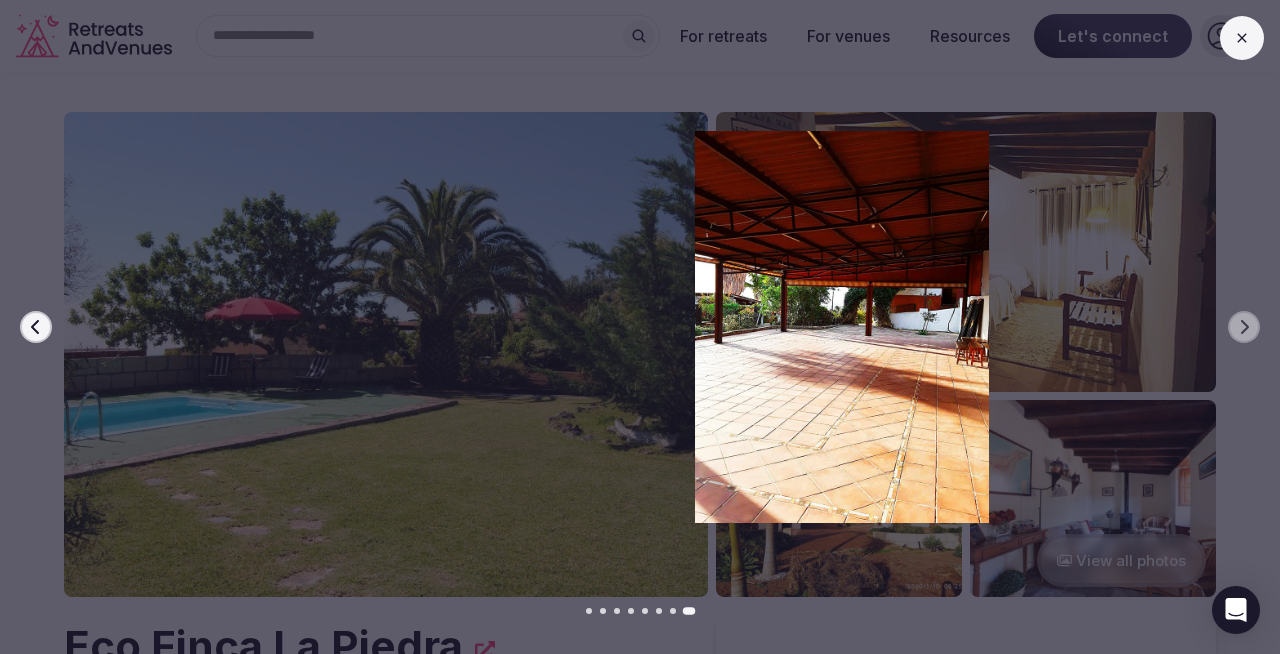 drag, startPoint x: 534, startPoint y: 424, endPoint x: 871, endPoint y: 262, distance: 373.91577 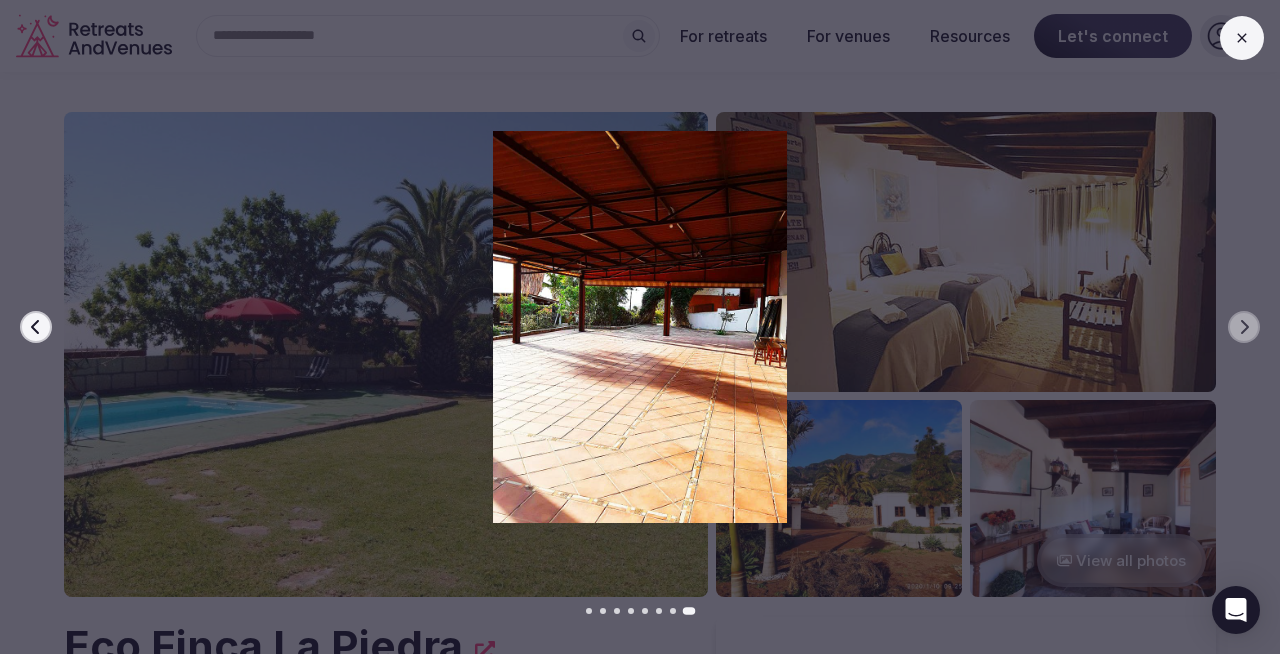 click 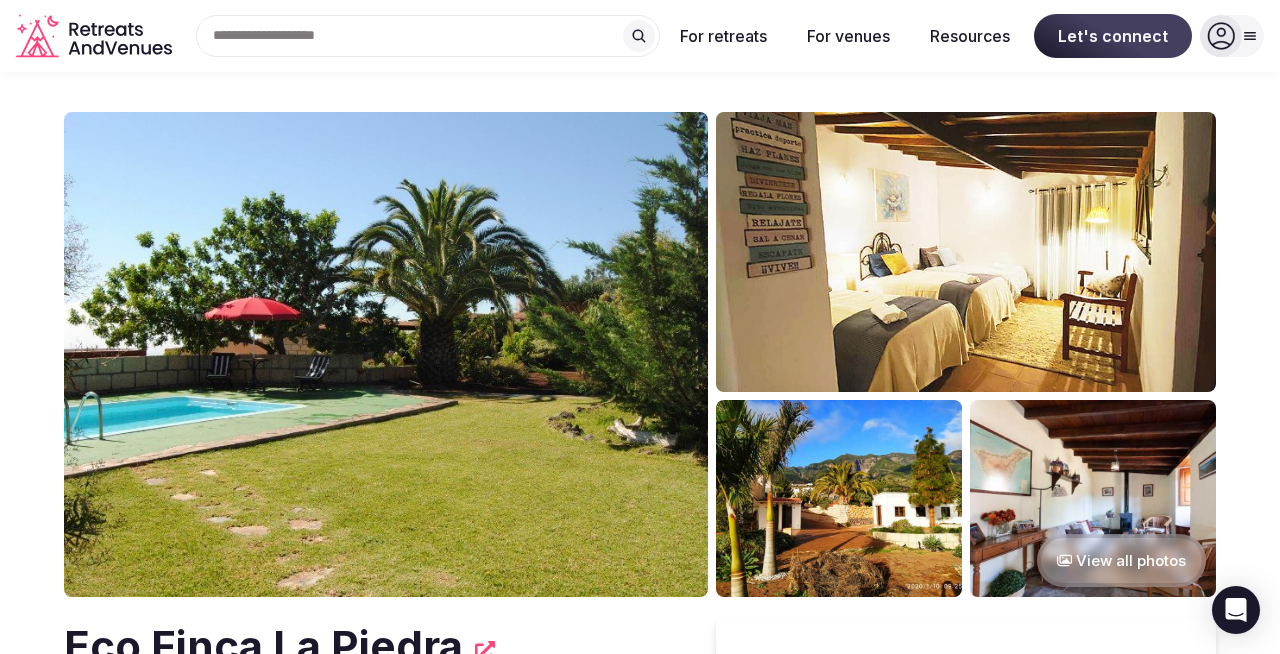 click at bounding box center (386, 354) 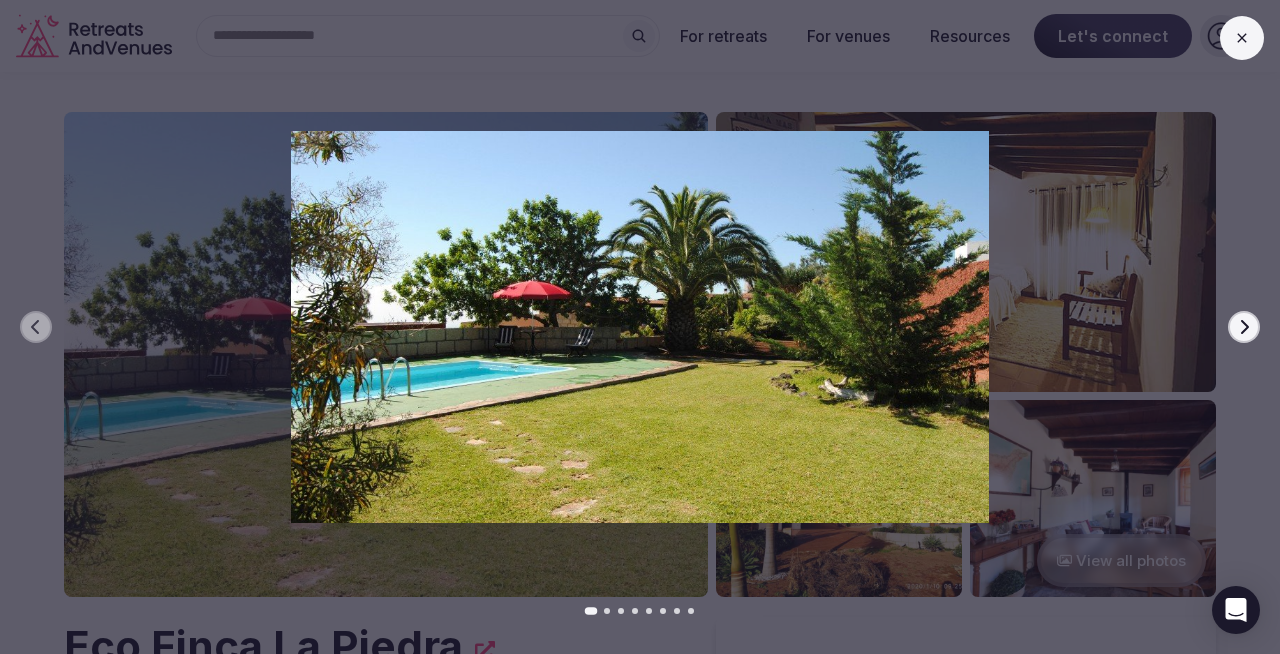 click at bounding box center (632, 327) 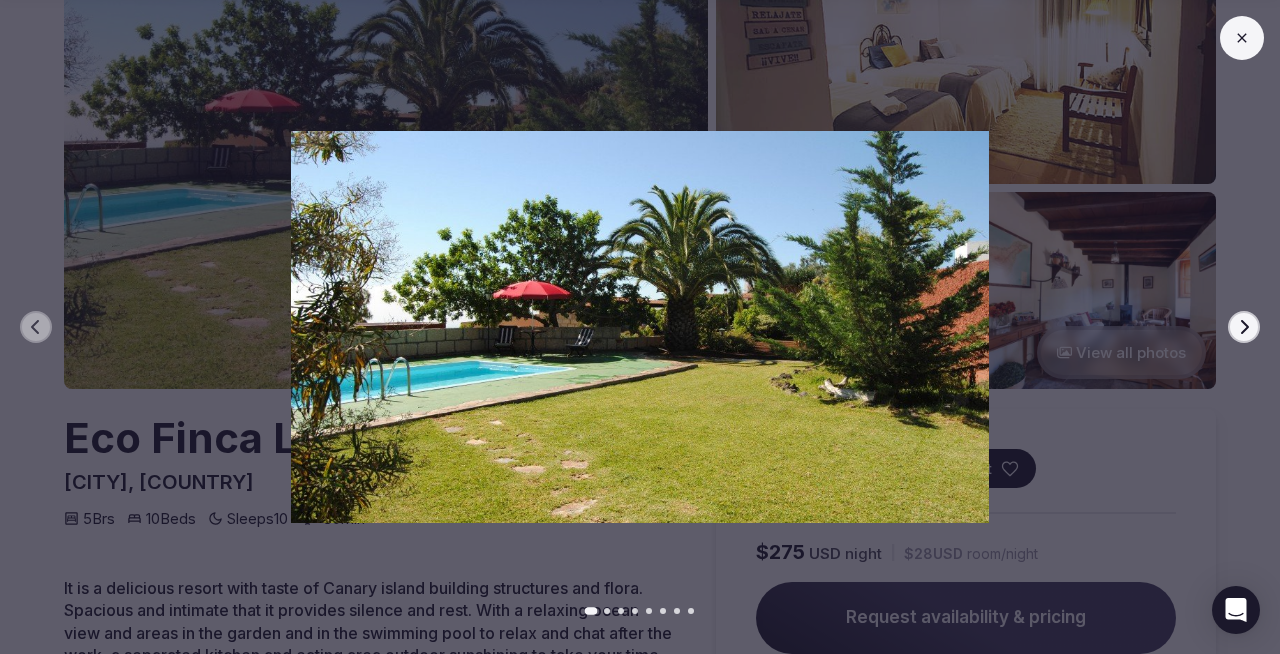 scroll, scrollTop: 218, scrollLeft: 0, axis: vertical 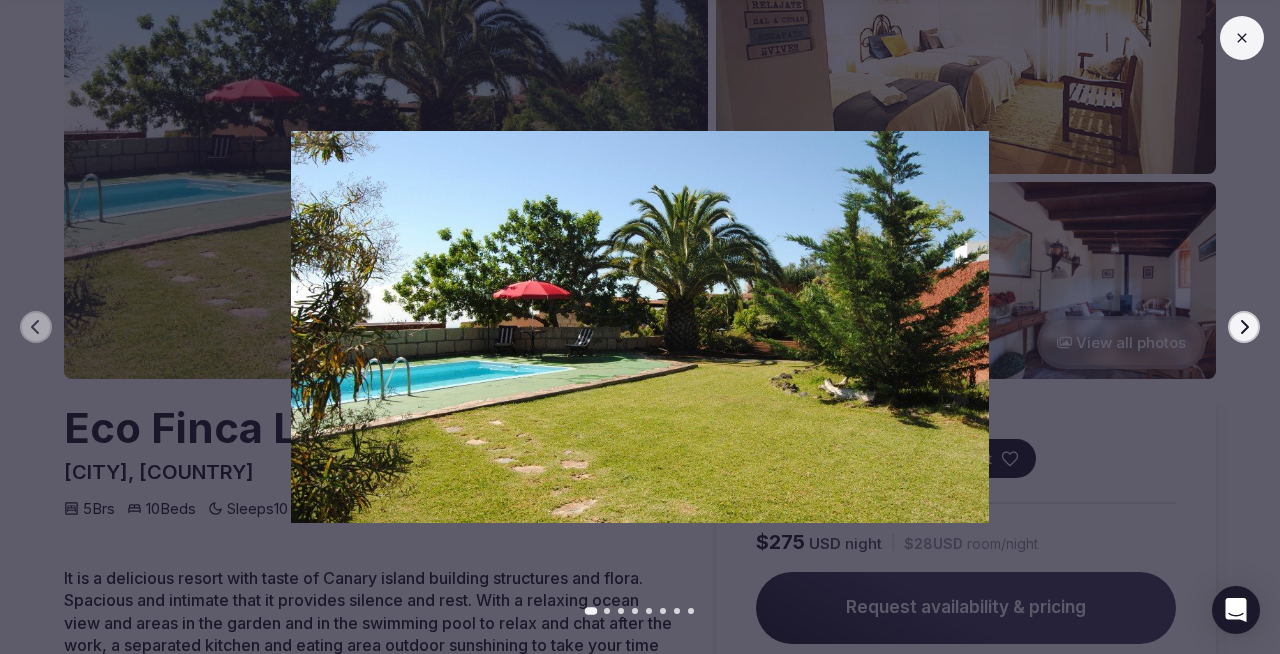 click 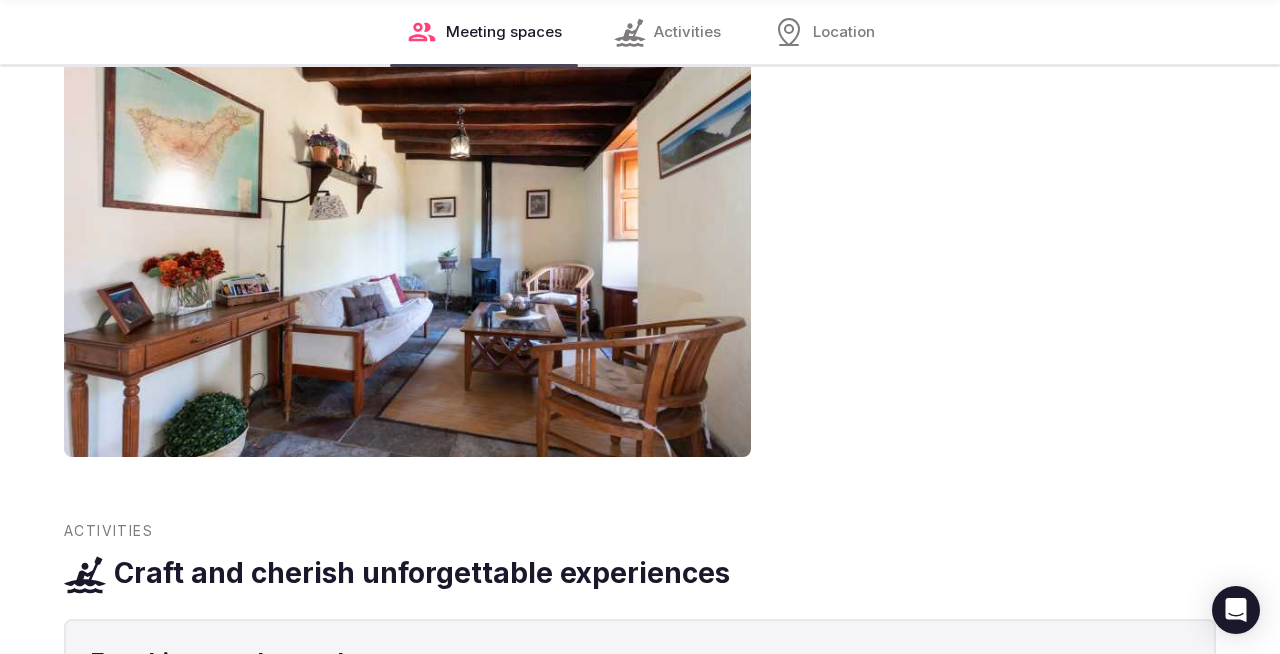 scroll, scrollTop: 1658, scrollLeft: 0, axis: vertical 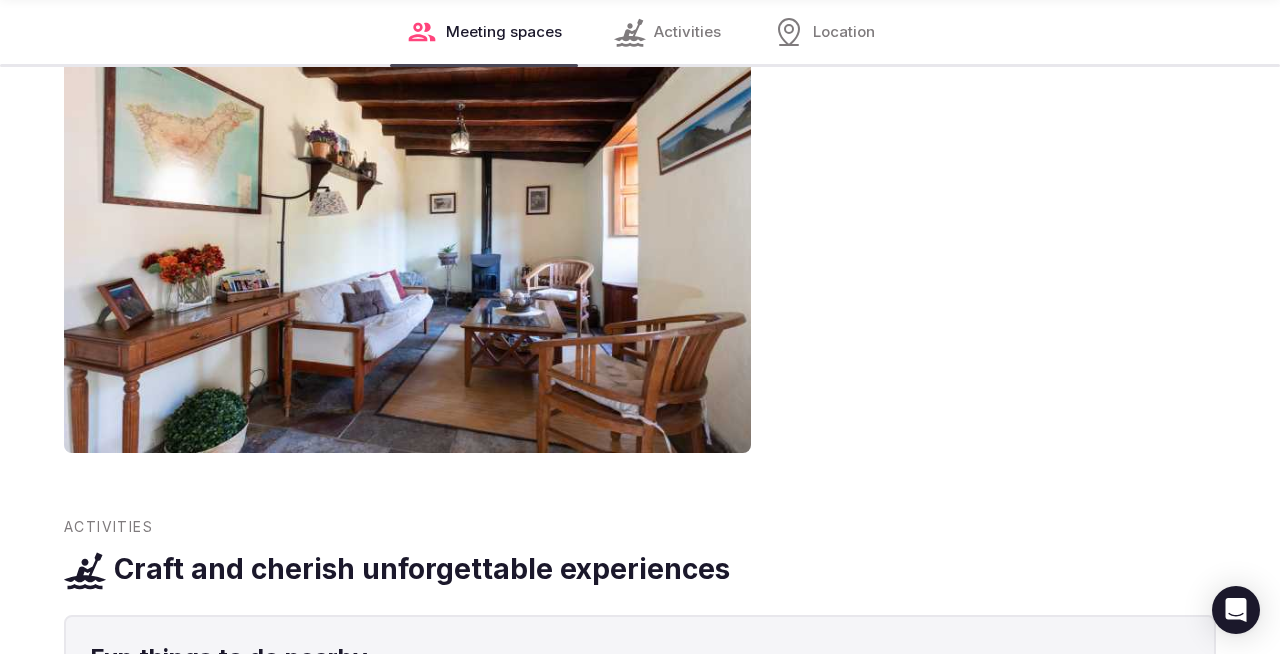 click at bounding box center (407, 219) 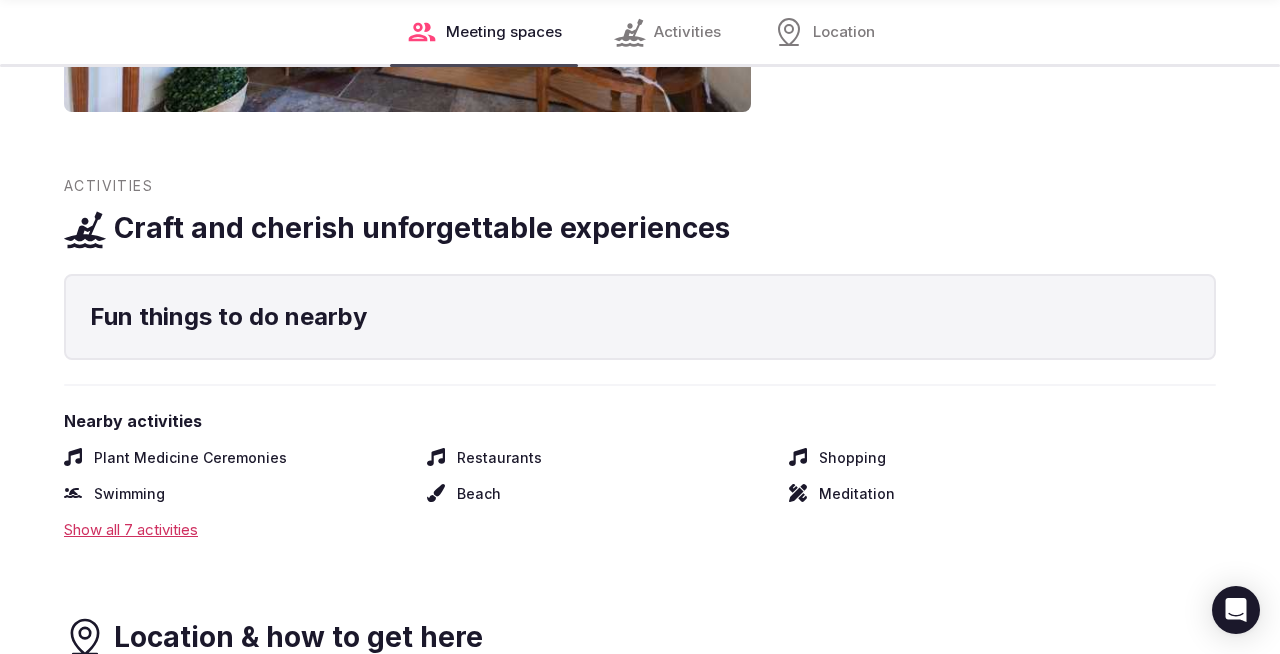 scroll, scrollTop: 2010, scrollLeft: 0, axis: vertical 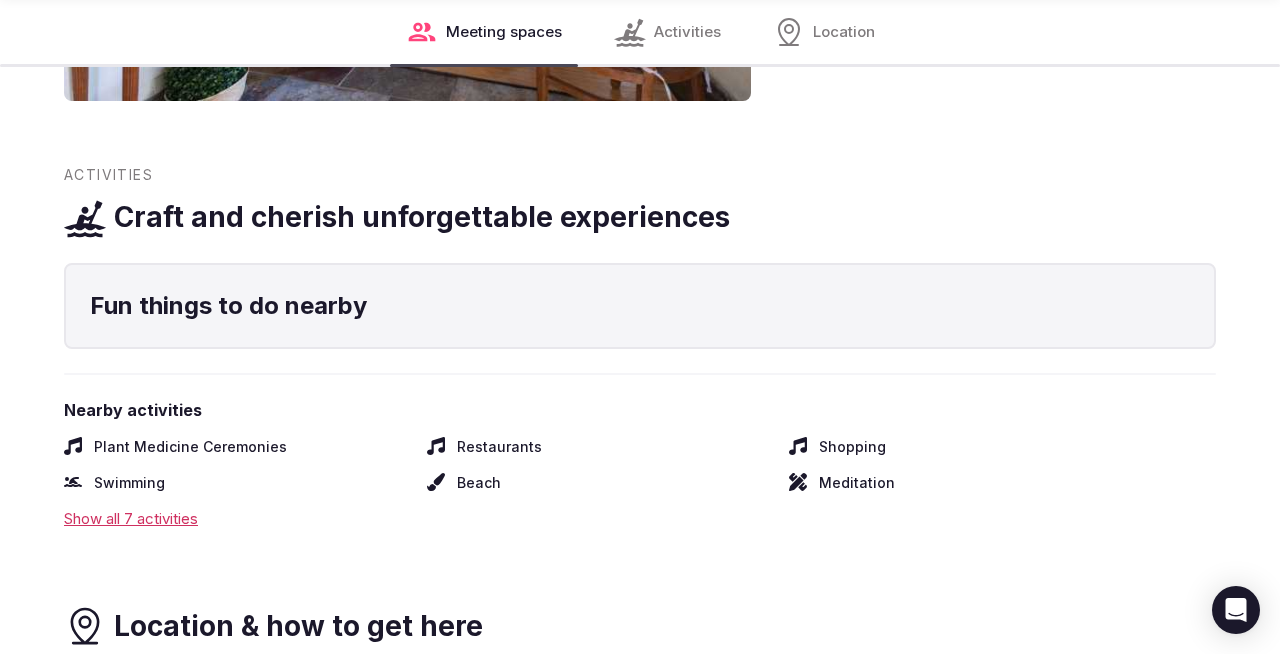 click on "Show all 7 activities" at bounding box center [640, 518] 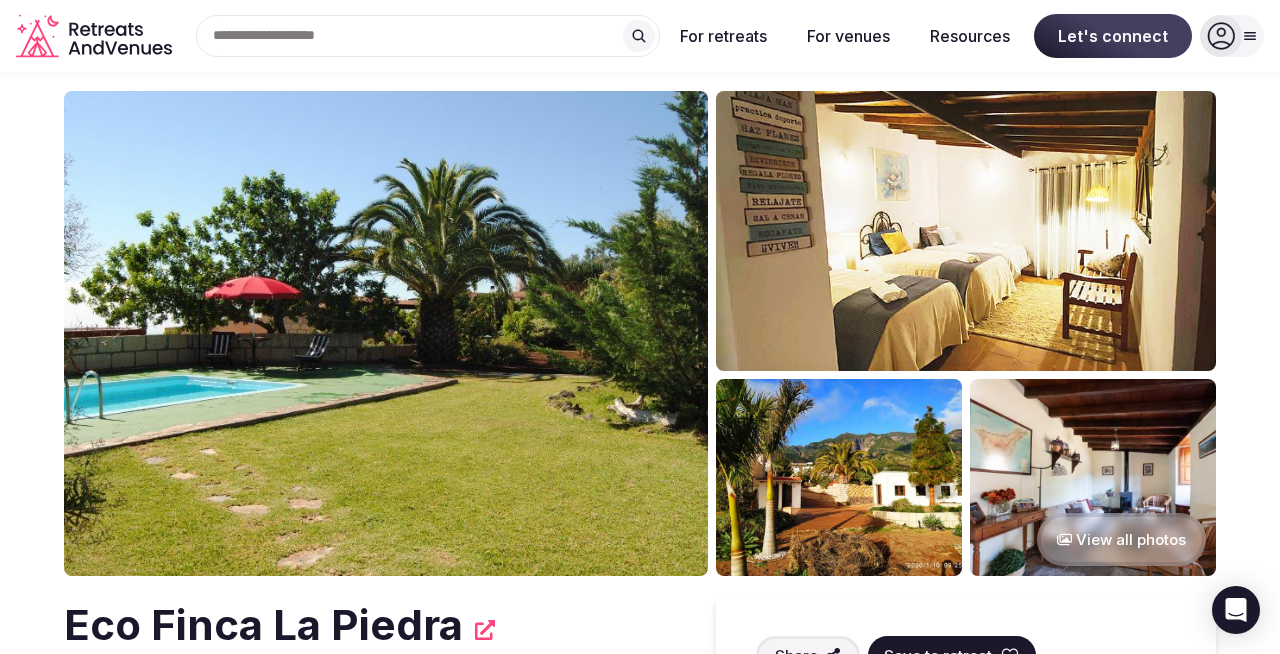 scroll, scrollTop: 0, scrollLeft: 0, axis: both 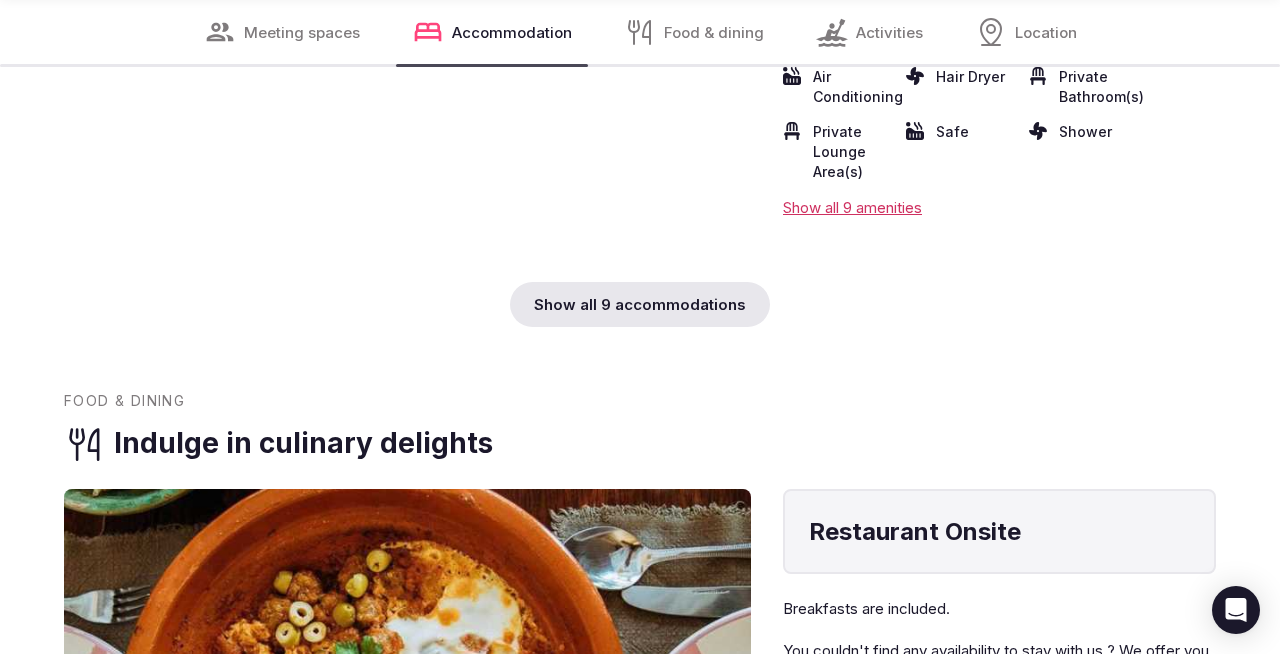 click on "Show all 9 accommodations" at bounding box center (640, 304) 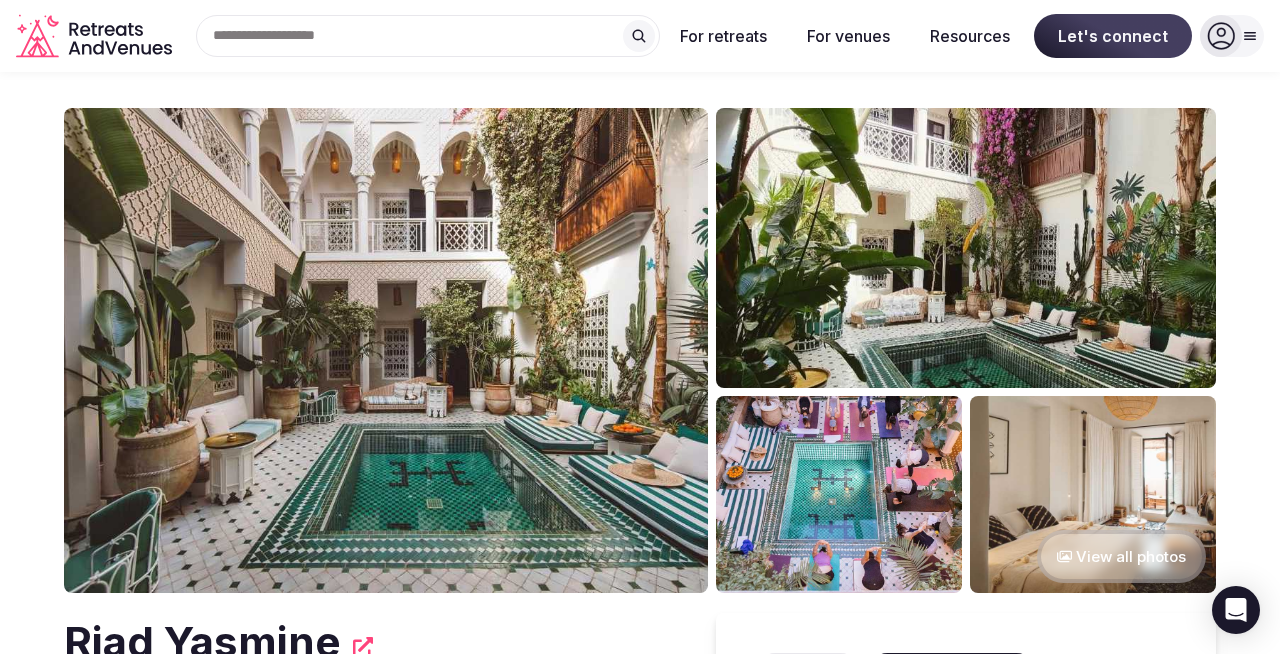 scroll, scrollTop: 0, scrollLeft: 0, axis: both 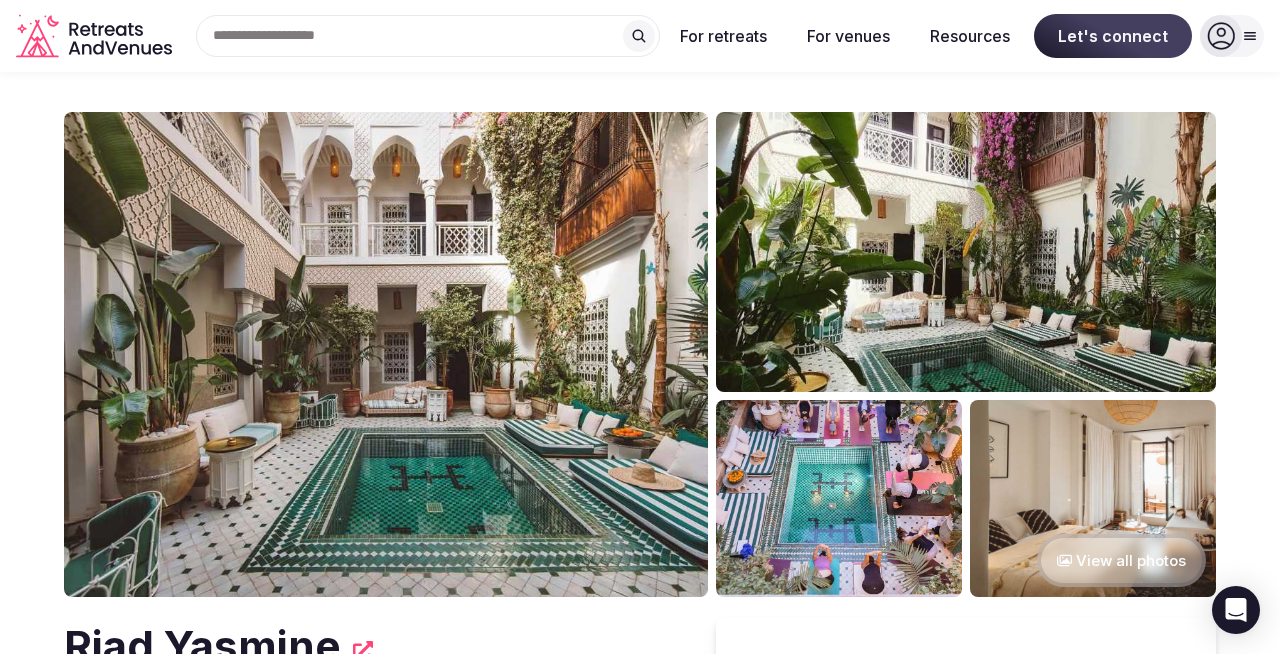 click at bounding box center [386, 354] 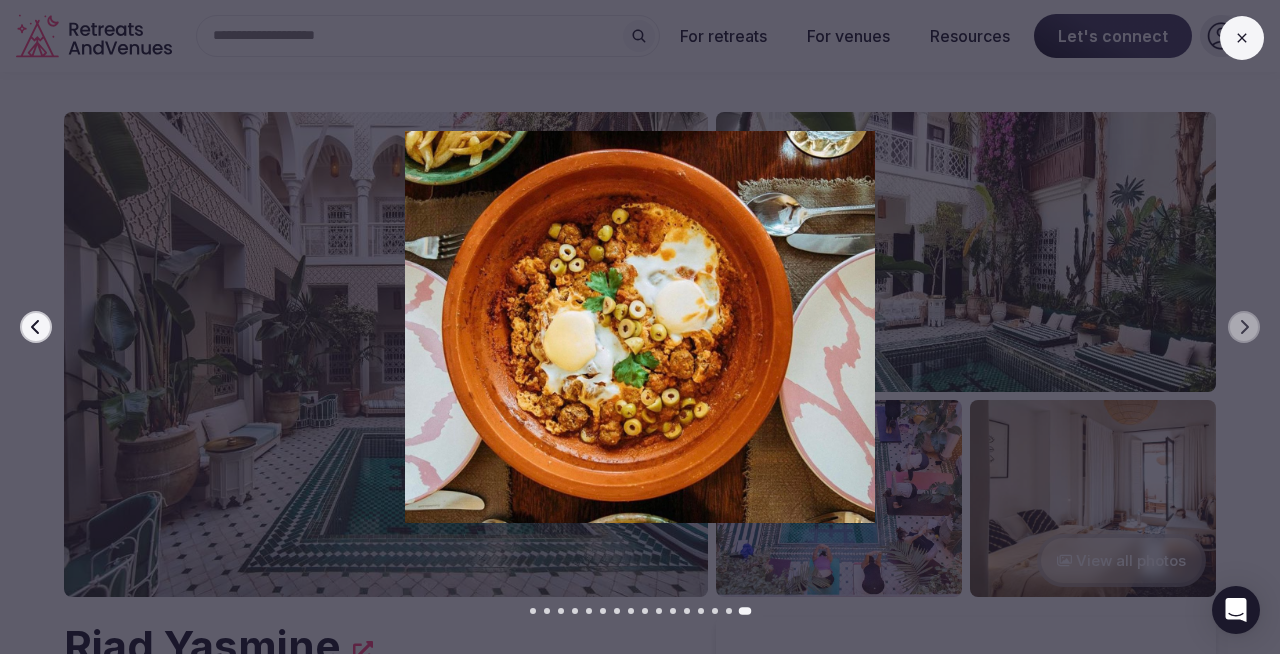 click at bounding box center [640, 327] 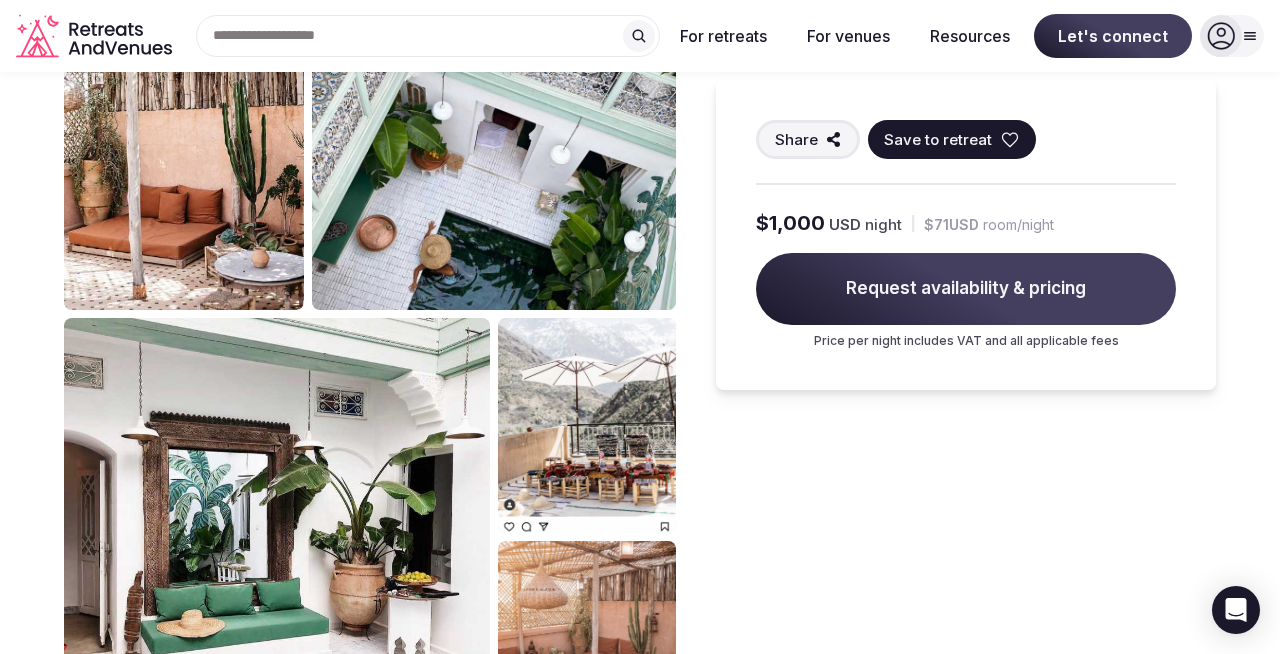 scroll, scrollTop: 0, scrollLeft: 0, axis: both 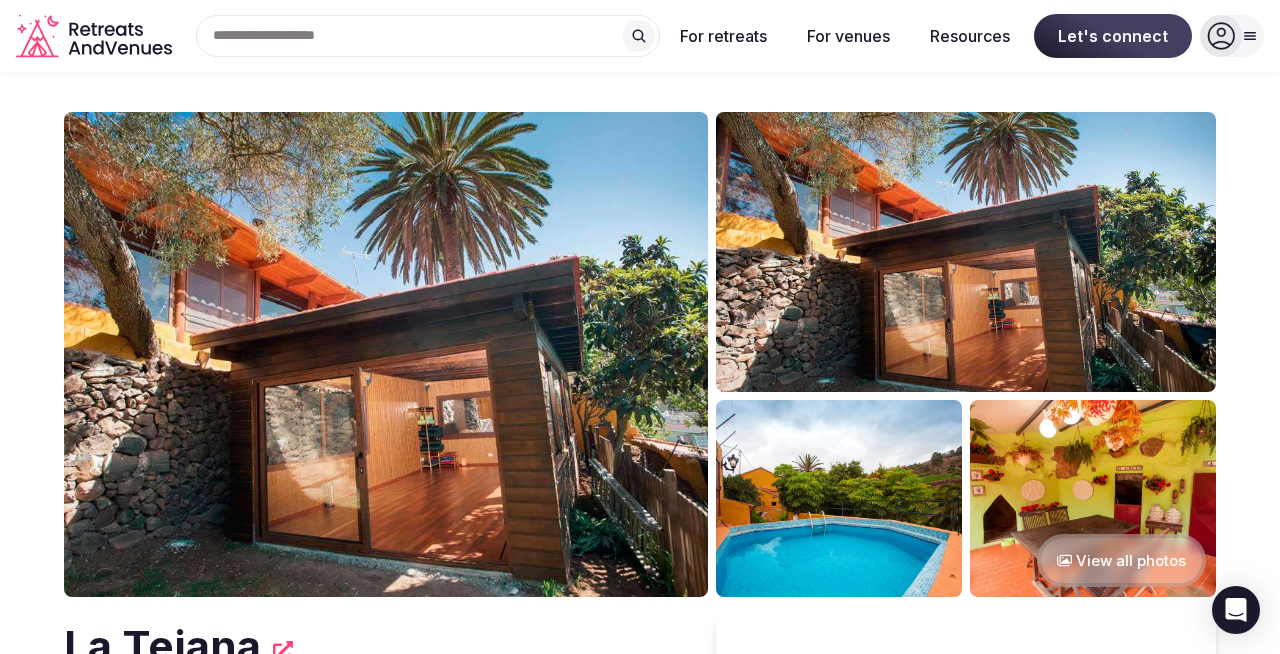 click at bounding box center (386, 354) 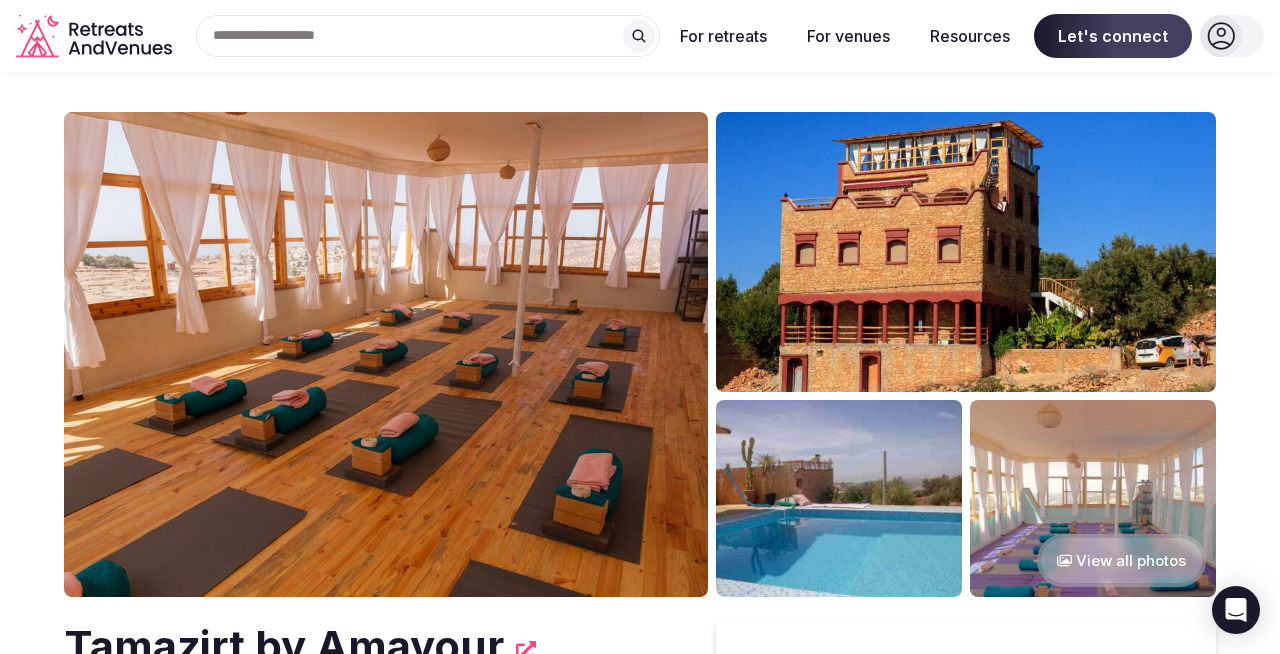 scroll, scrollTop: 0, scrollLeft: 0, axis: both 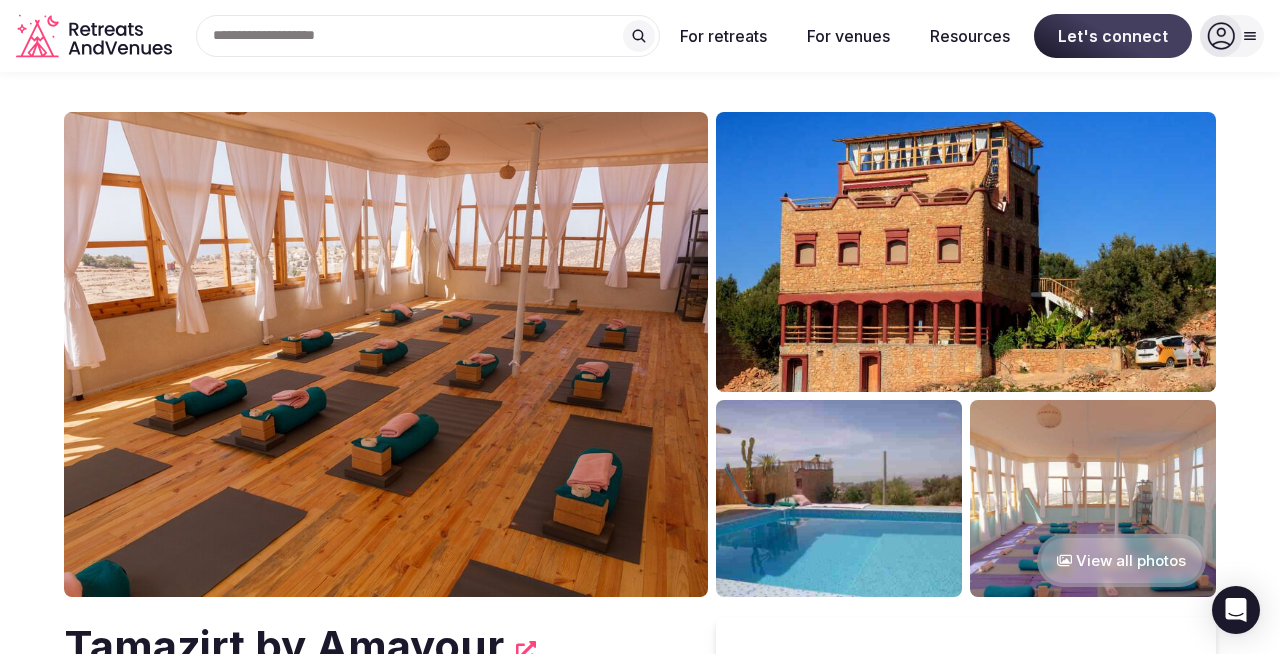 click at bounding box center [386, 354] 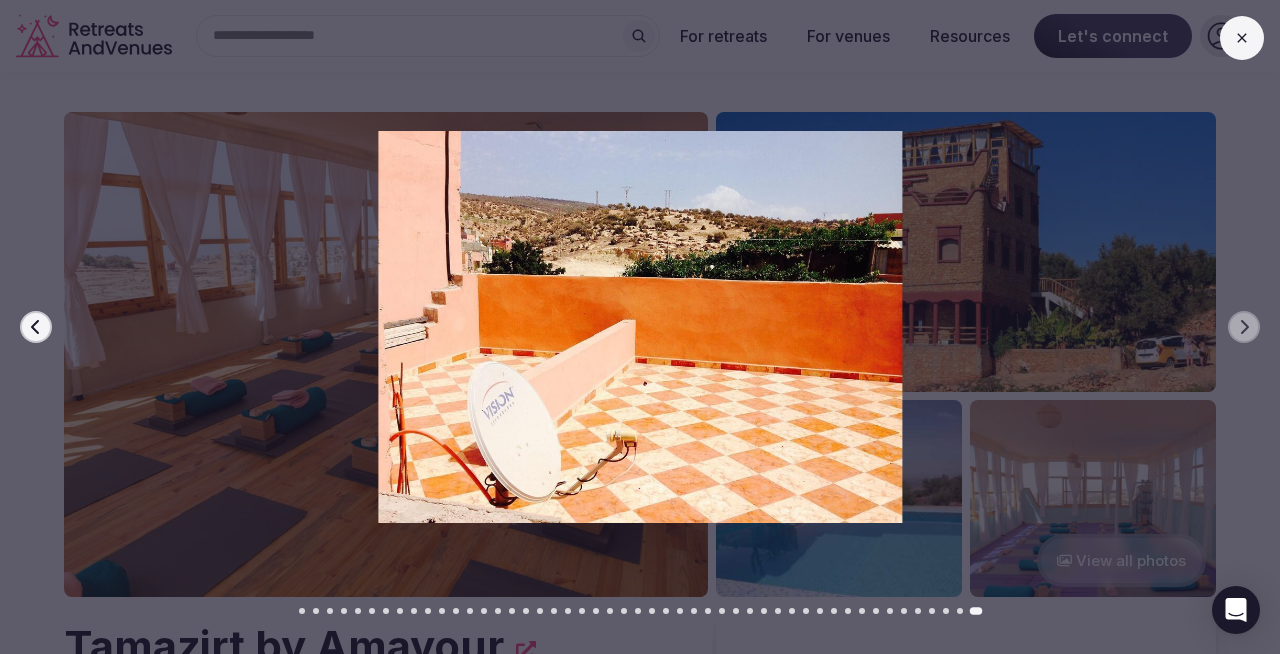 click at bounding box center [632, 327] 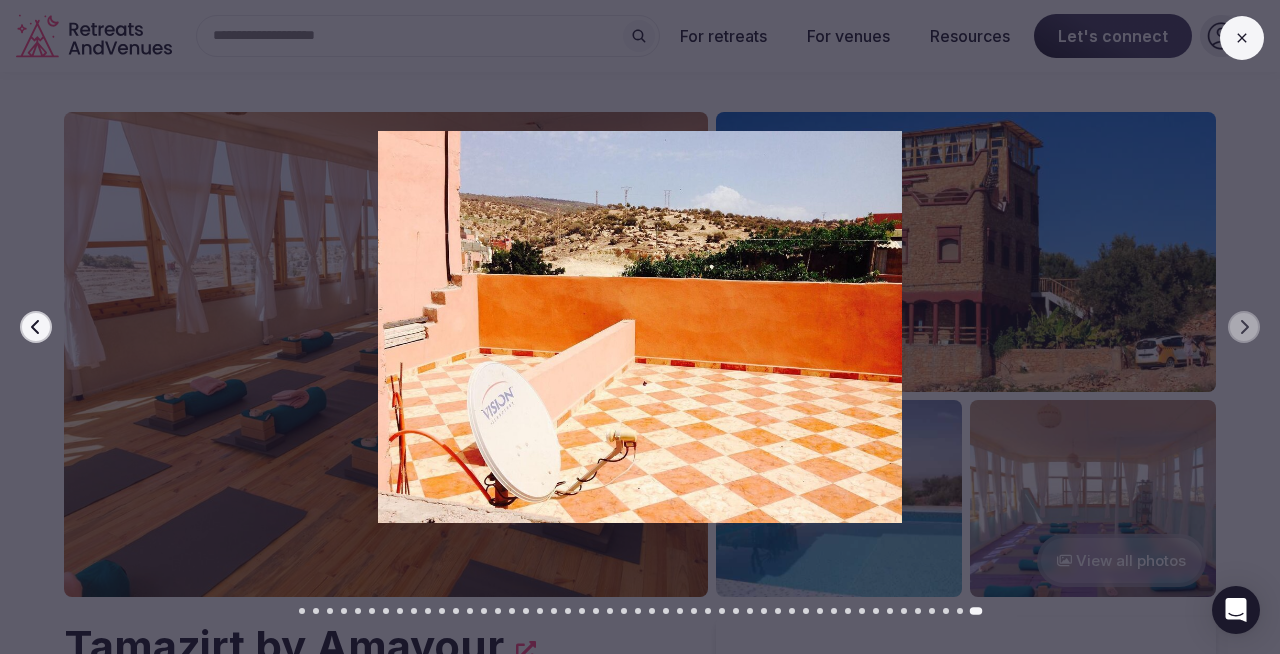click at bounding box center [1242, 38] 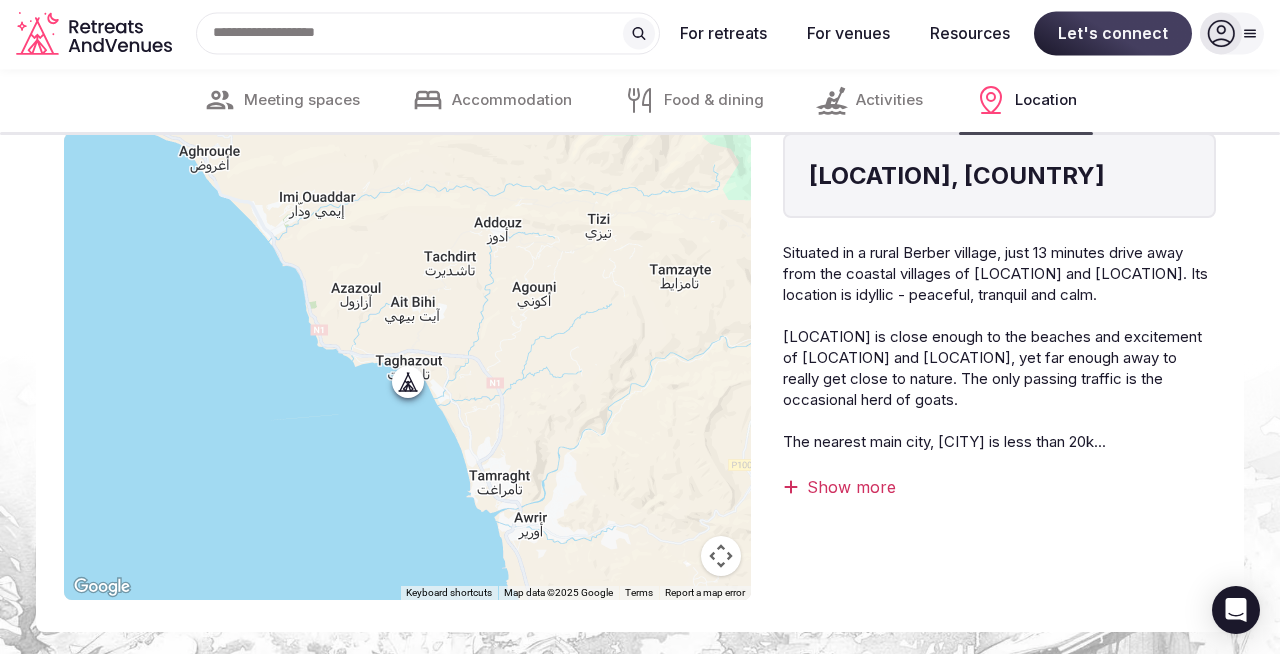 scroll, scrollTop: 7505, scrollLeft: 0, axis: vertical 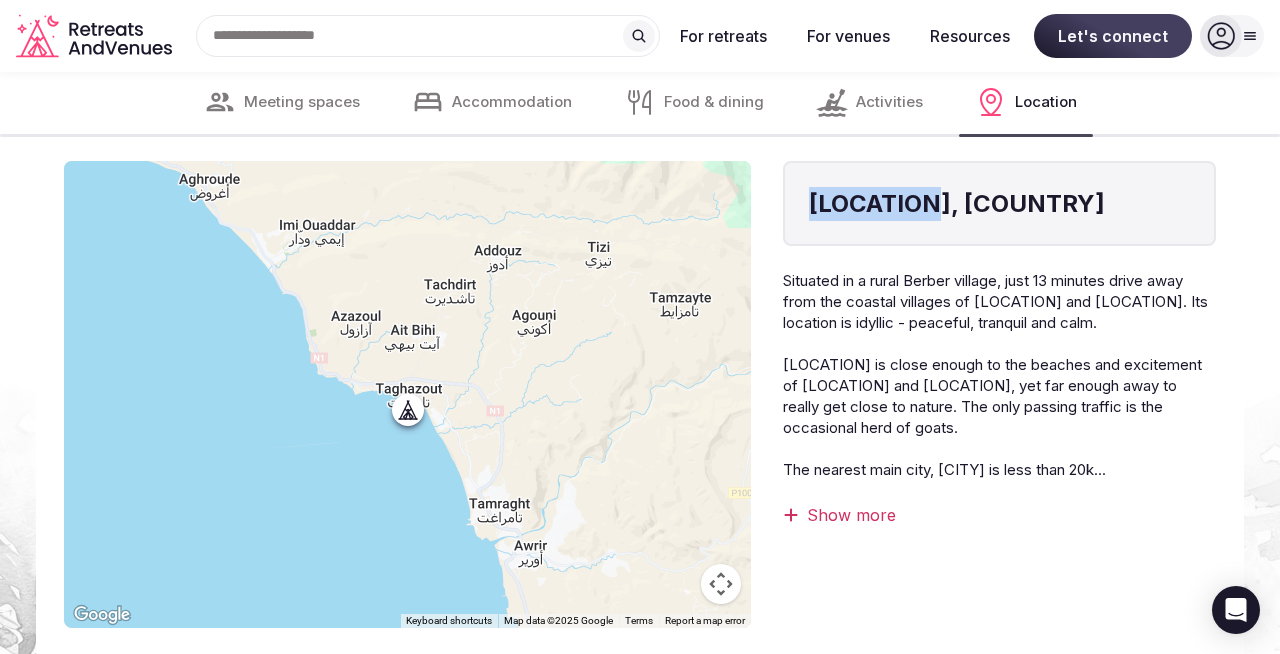 drag, startPoint x: 811, startPoint y: 230, endPoint x: 934, endPoint y: 232, distance: 123.01626 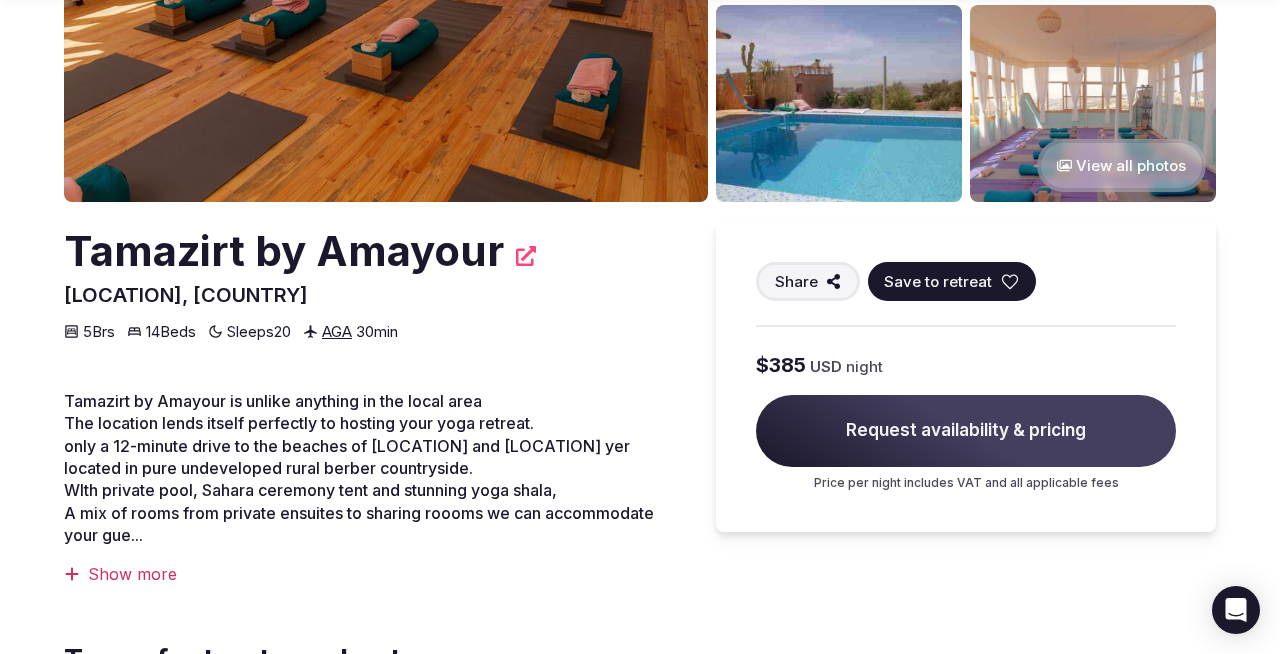 scroll, scrollTop: 397, scrollLeft: 0, axis: vertical 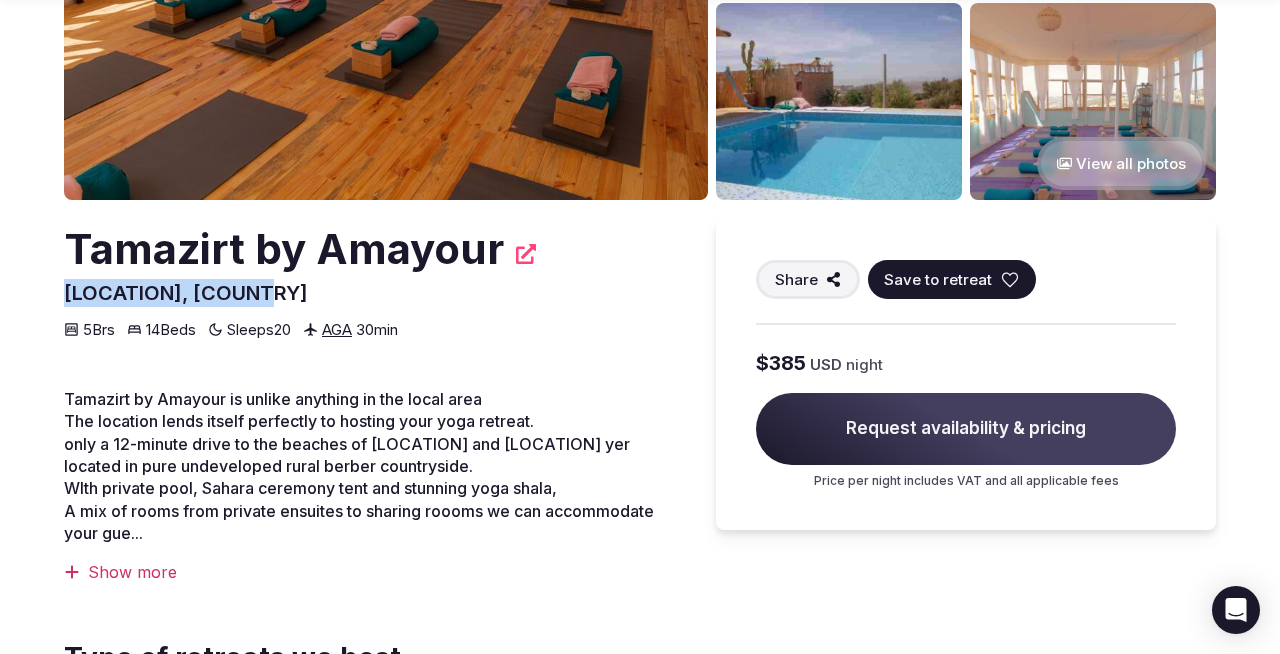 drag, startPoint x: 67, startPoint y: 291, endPoint x: 261, endPoint y: 294, distance: 194.0232 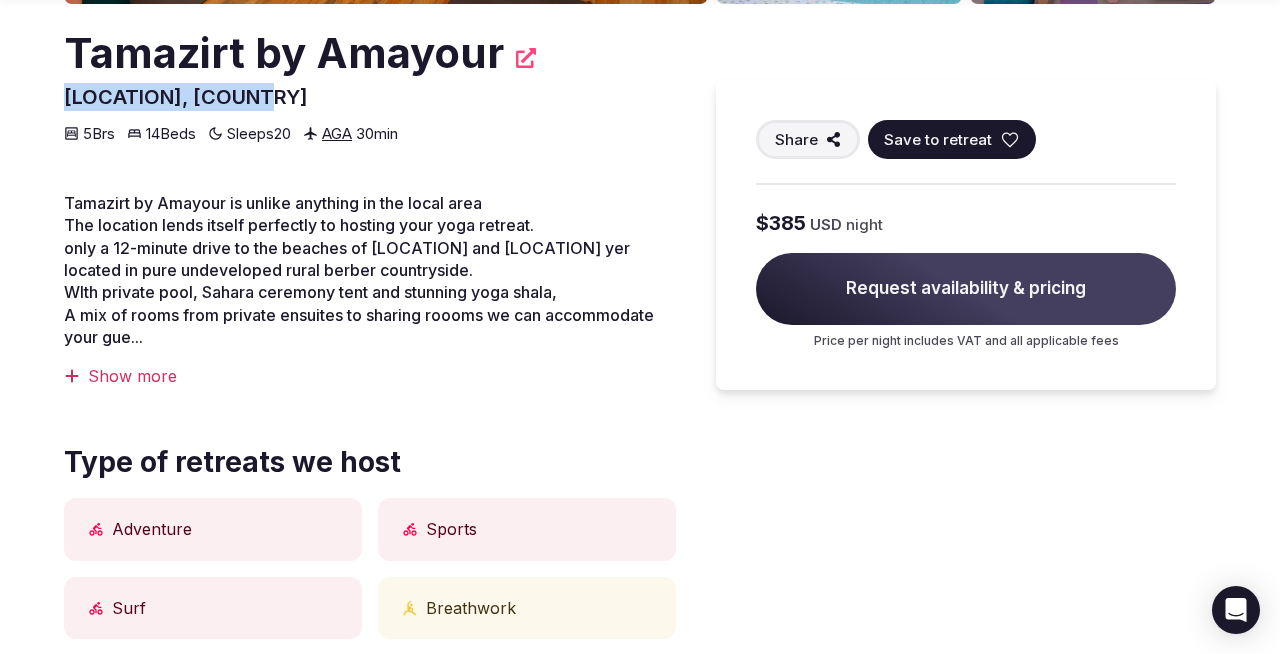 scroll, scrollTop: 594, scrollLeft: 0, axis: vertical 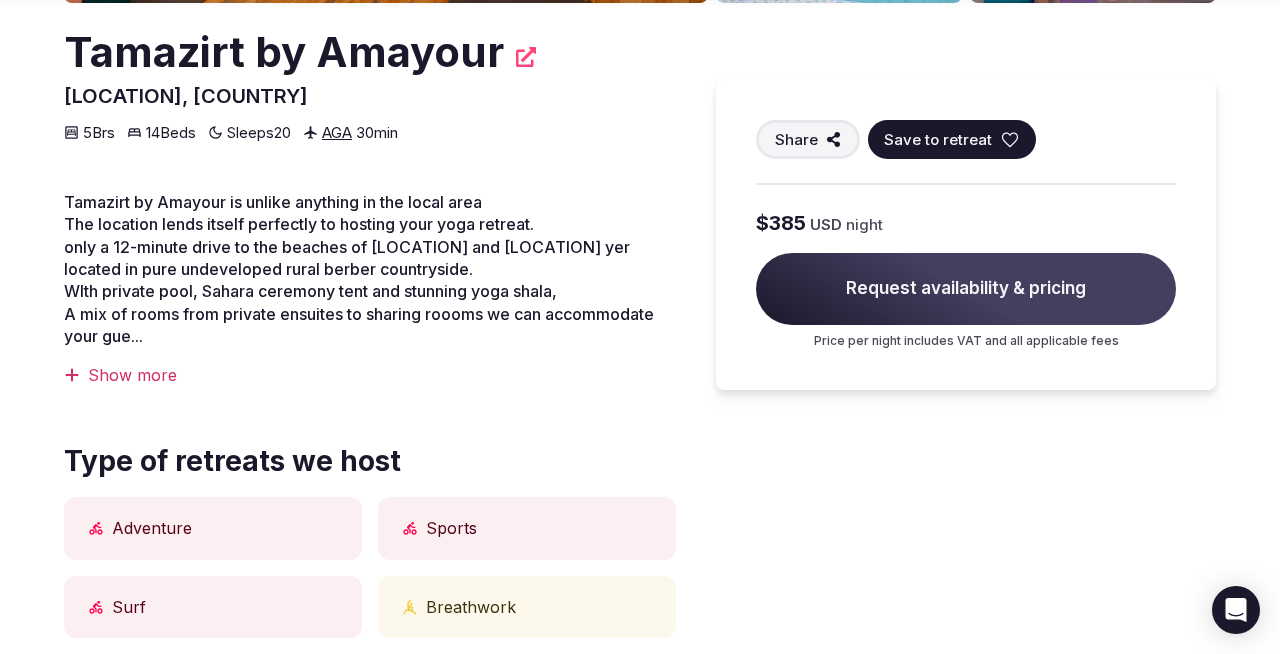 click on "Show more" at bounding box center (370, 375) 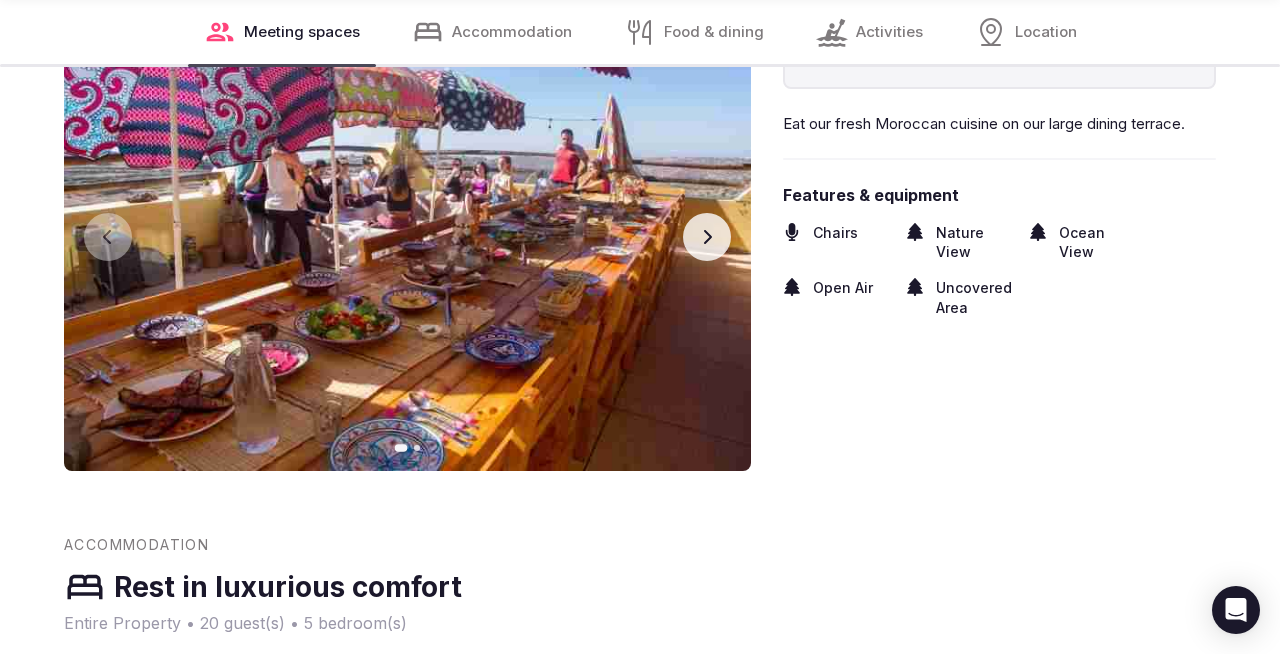 scroll, scrollTop: 4156, scrollLeft: 0, axis: vertical 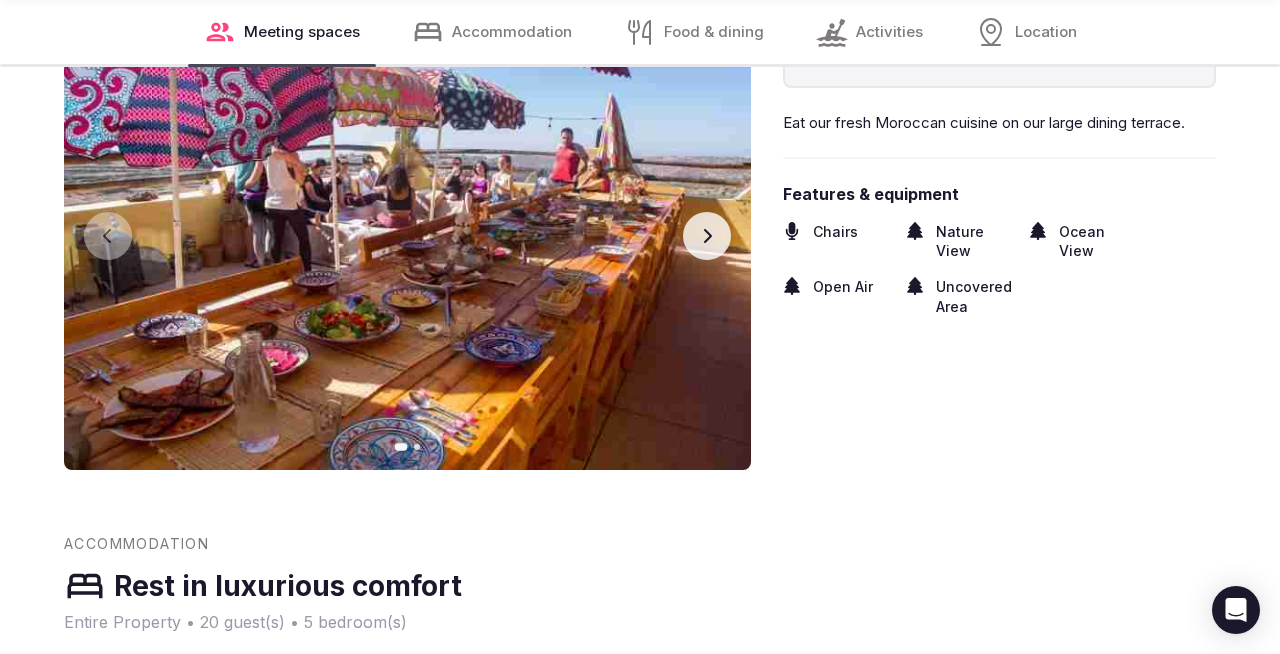 click 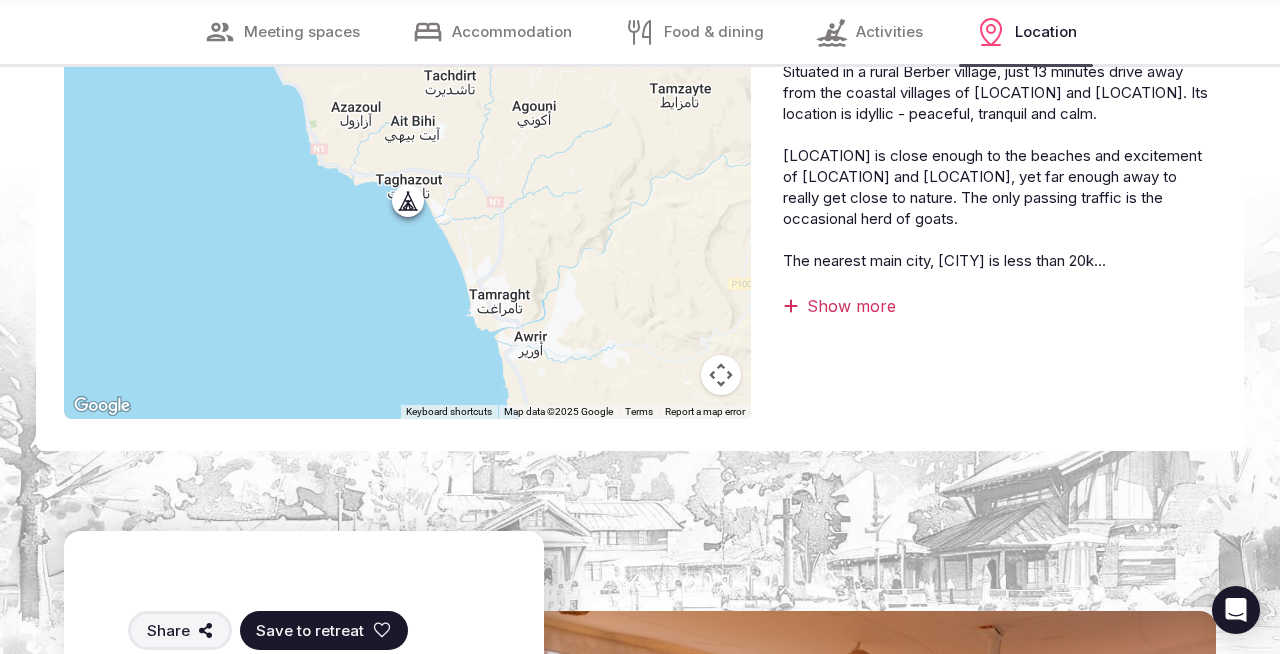 scroll, scrollTop: 7750, scrollLeft: 0, axis: vertical 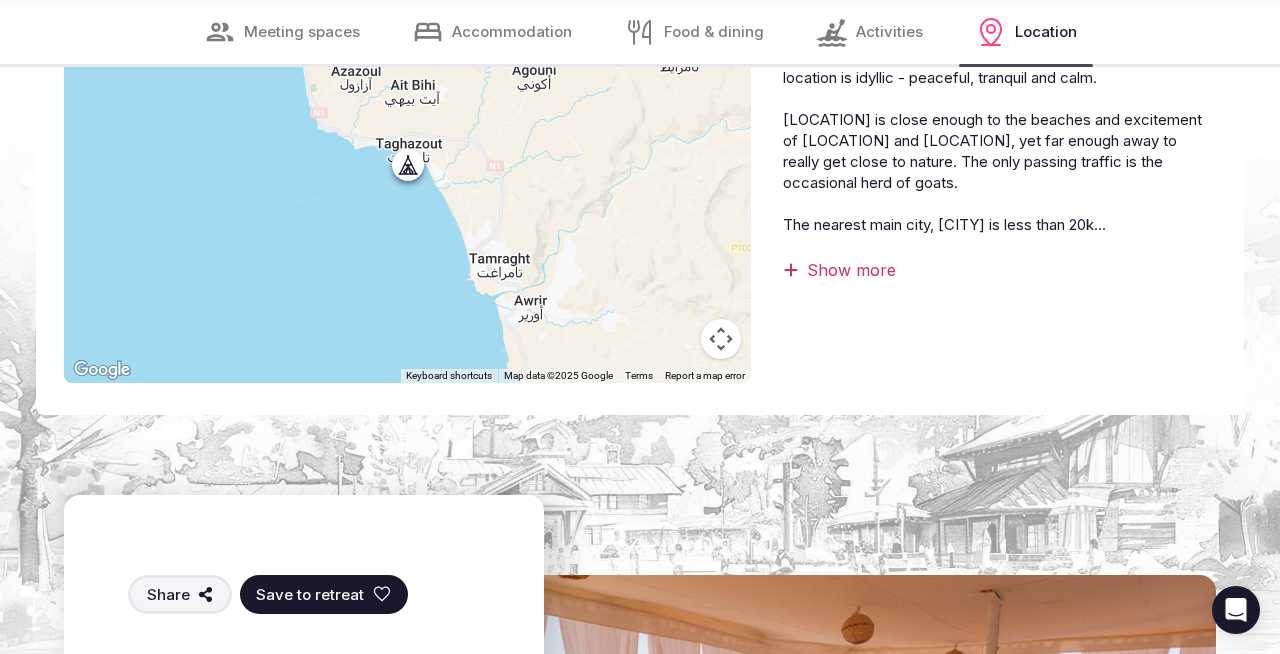 click on "Show more" at bounding box center [999, 270] 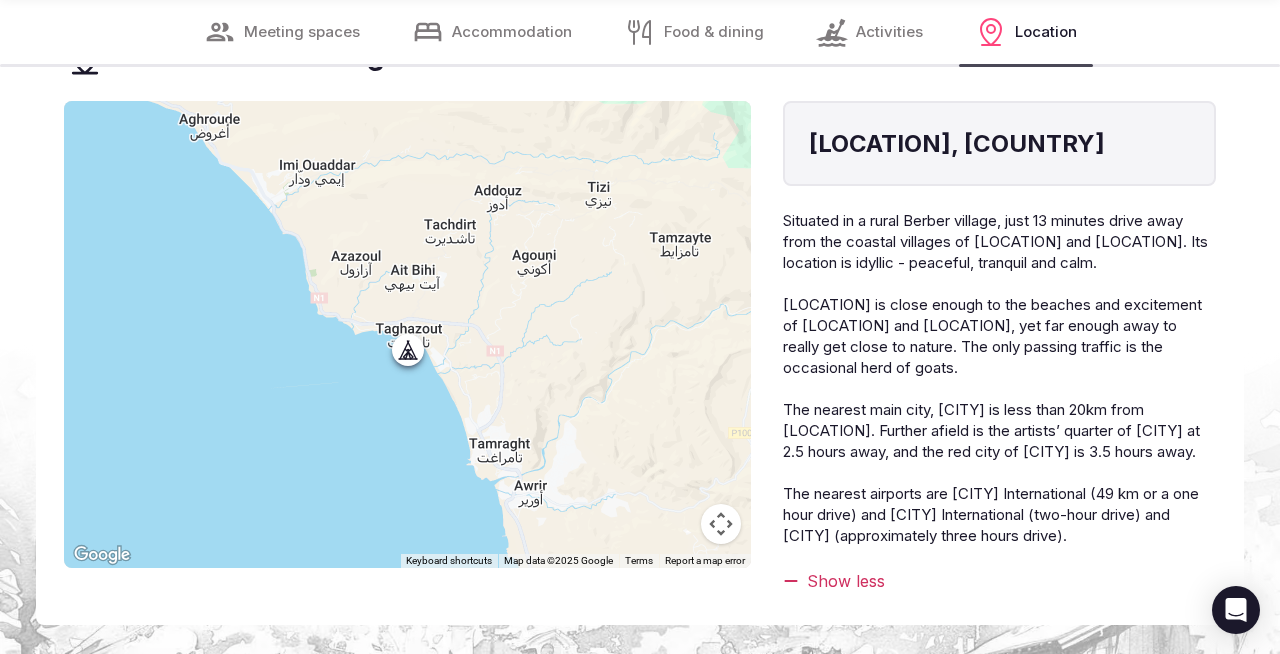 scroll, scrollTop: 7566, scrollLeft: 0, axis: vertical 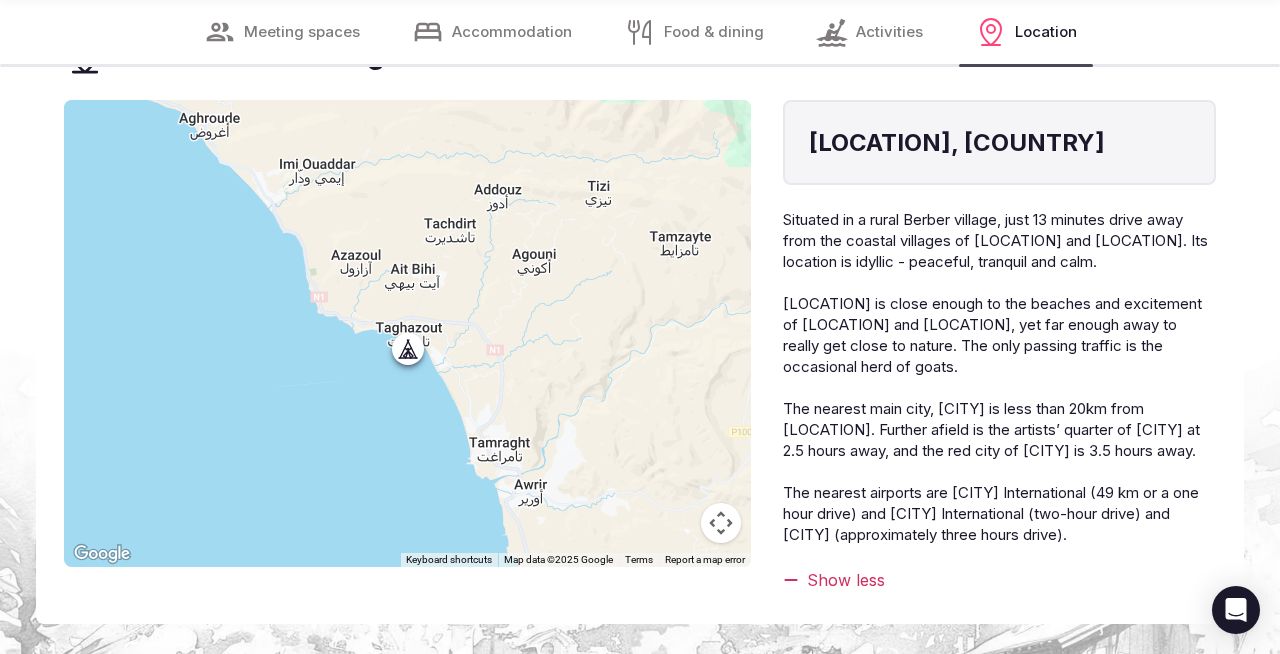click on "Situated in a rural Berber village, just 13 minutes drive away from the coastal villages of [REGION] and [REGION]. Its location is idyllic - peaceful, tranquil and calm." at bounding box center (995, 240) 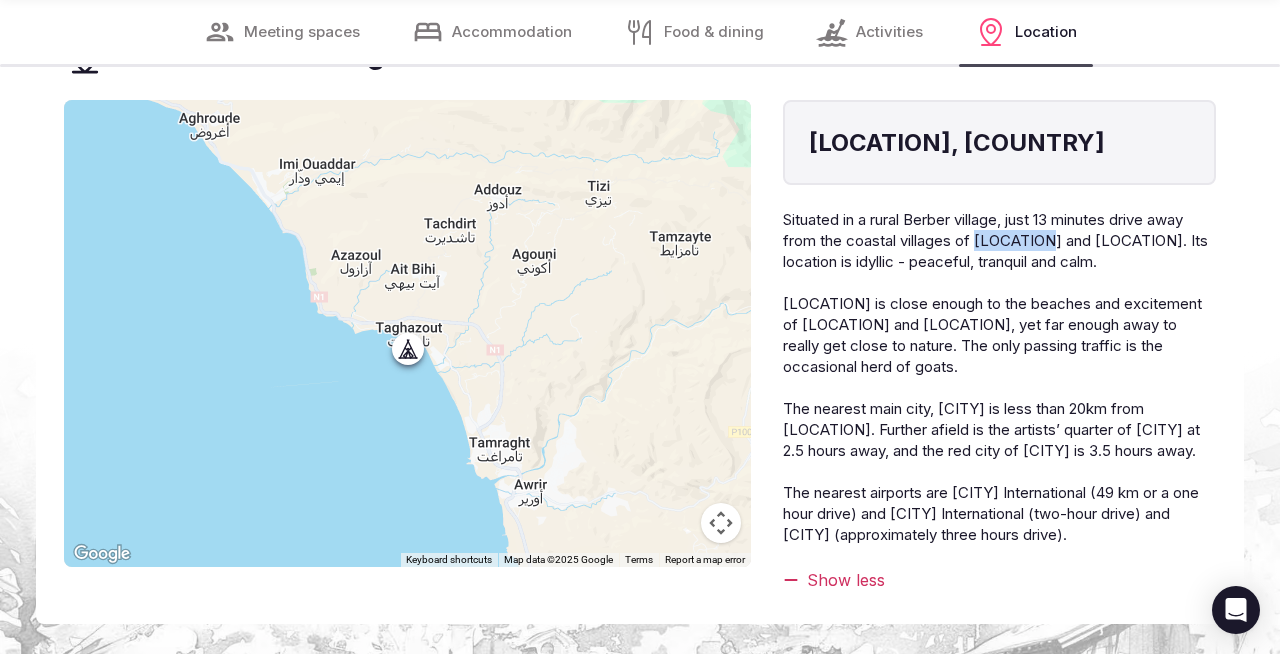 click on "Situated in a rural Berber village, just 13 minutes drive away from the coastal villages of [REGION] and [REGION]. Its location is idyllic - peaceful, tranquil and calm." at bounding box center (995, 240) 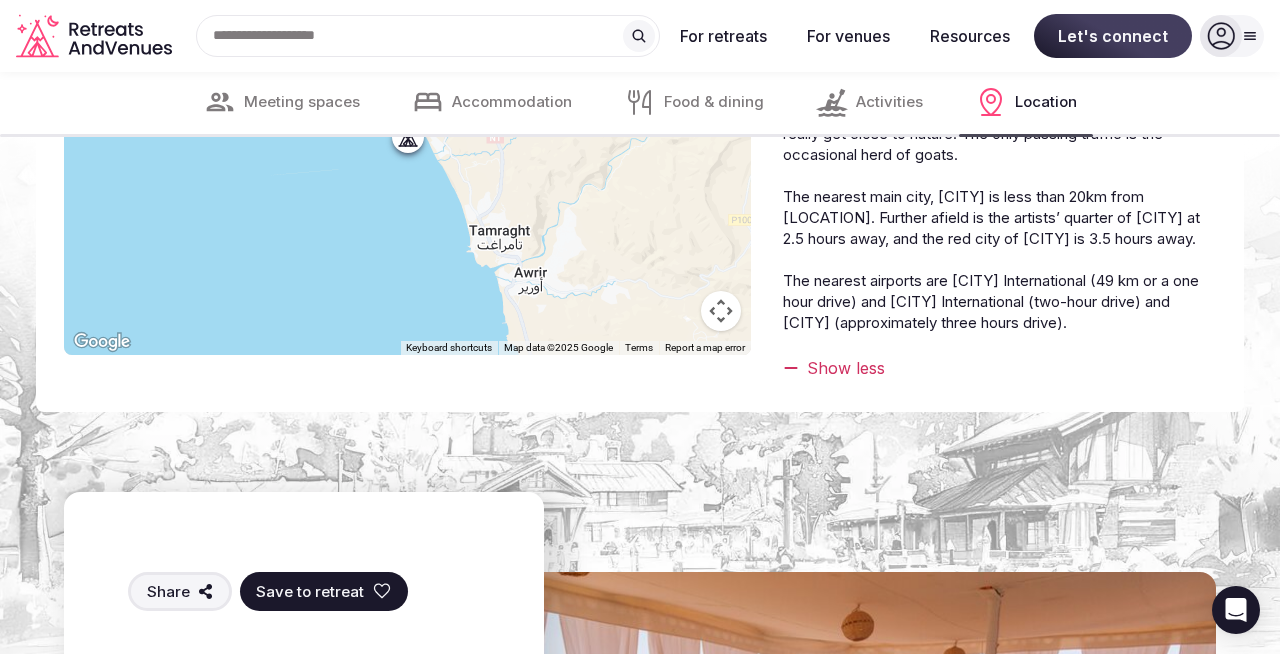 scroll, scrollTop: 7763, scrollLeft: 0, axis: vertical 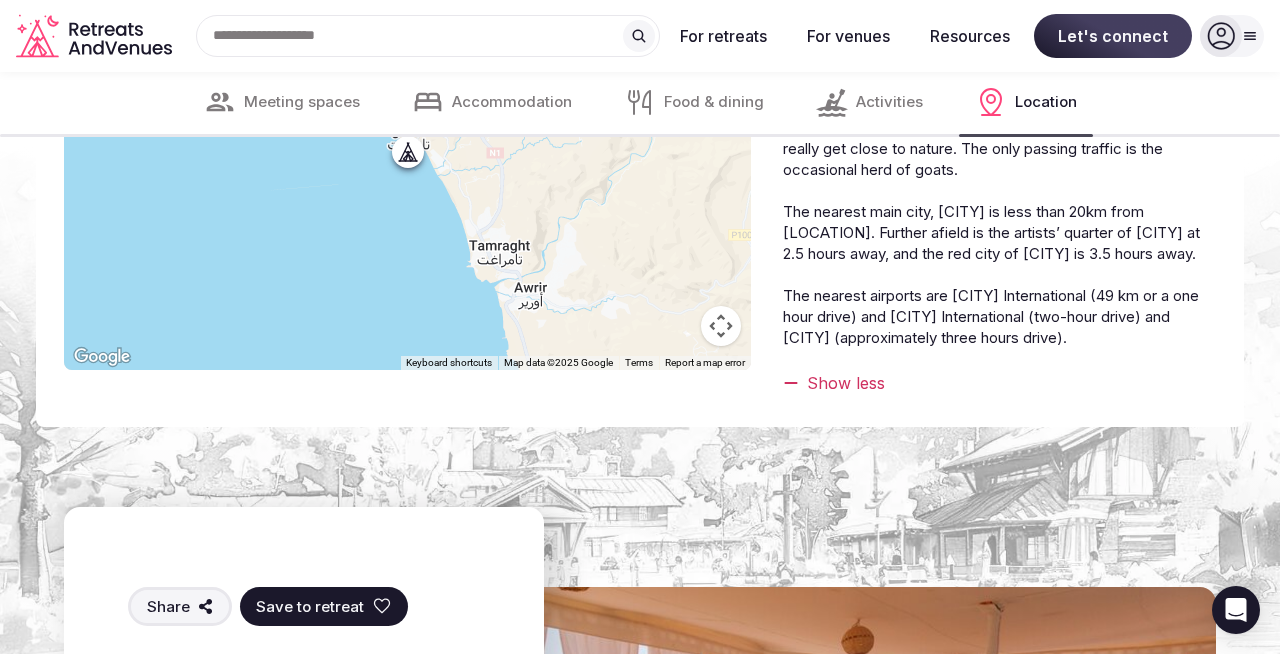 click on "The nearest airports are Agadir International (49 km or a one hour drive) and Essaouira International (two-hour drive) and Marrakech (approximately three hours drive)." at bounding box center [991, 316] 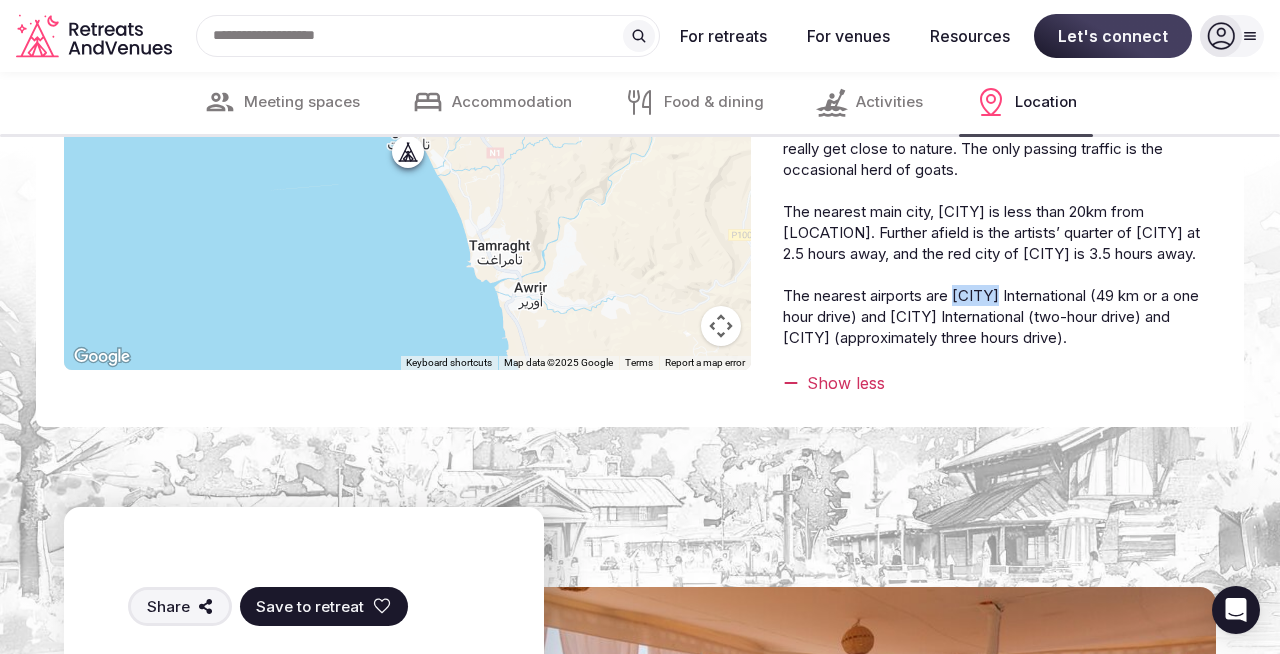 click on "The nearest airports are Agadir International (49 km or a one hour drive) and Essaouira International (two-hour drive) and Marrakech (approximately three hours drive)." at bounding box center (991, 316) 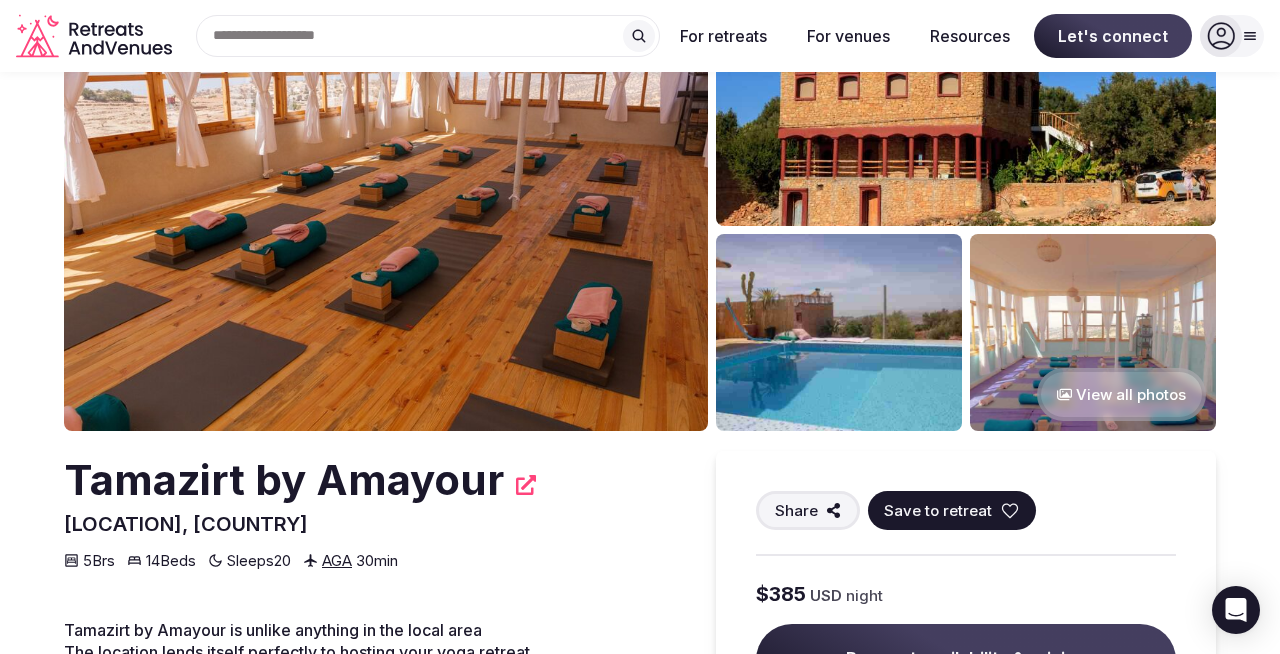 scroll, scrollTop: 162, scrollLeft: 0, axis: vertical 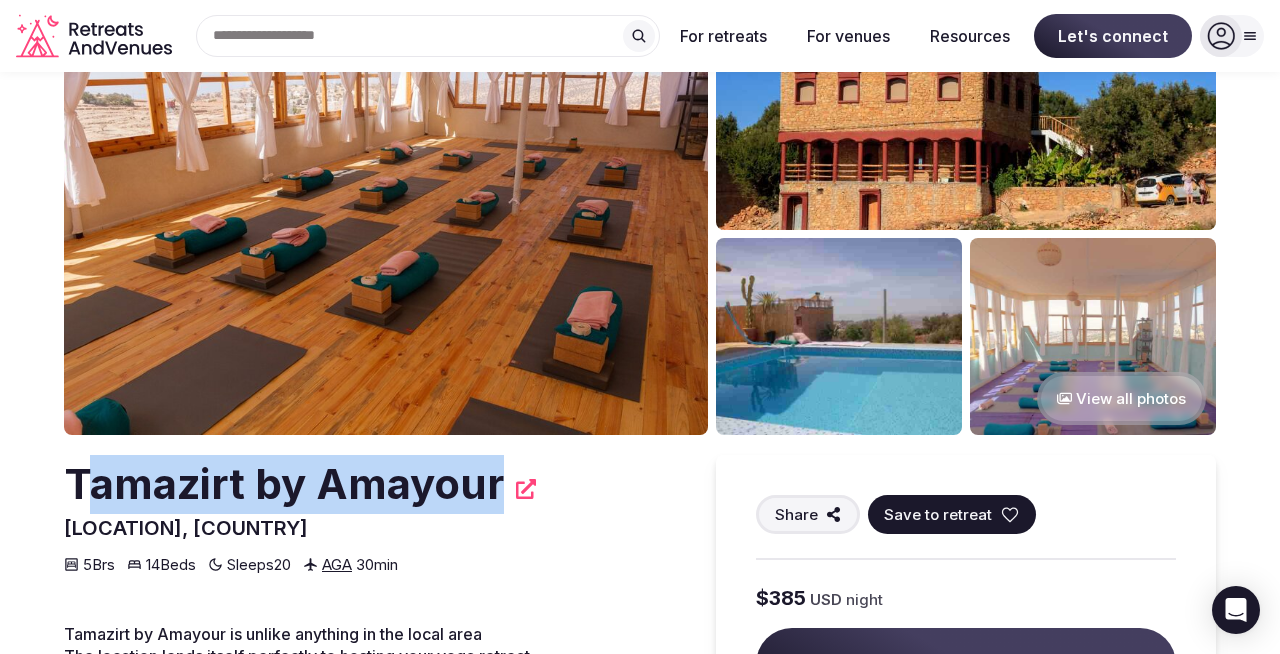 drag, startPoint x: 77, startPoint y: 482, endPoint x: 485, endPoint y: 479, distance: 408.01102 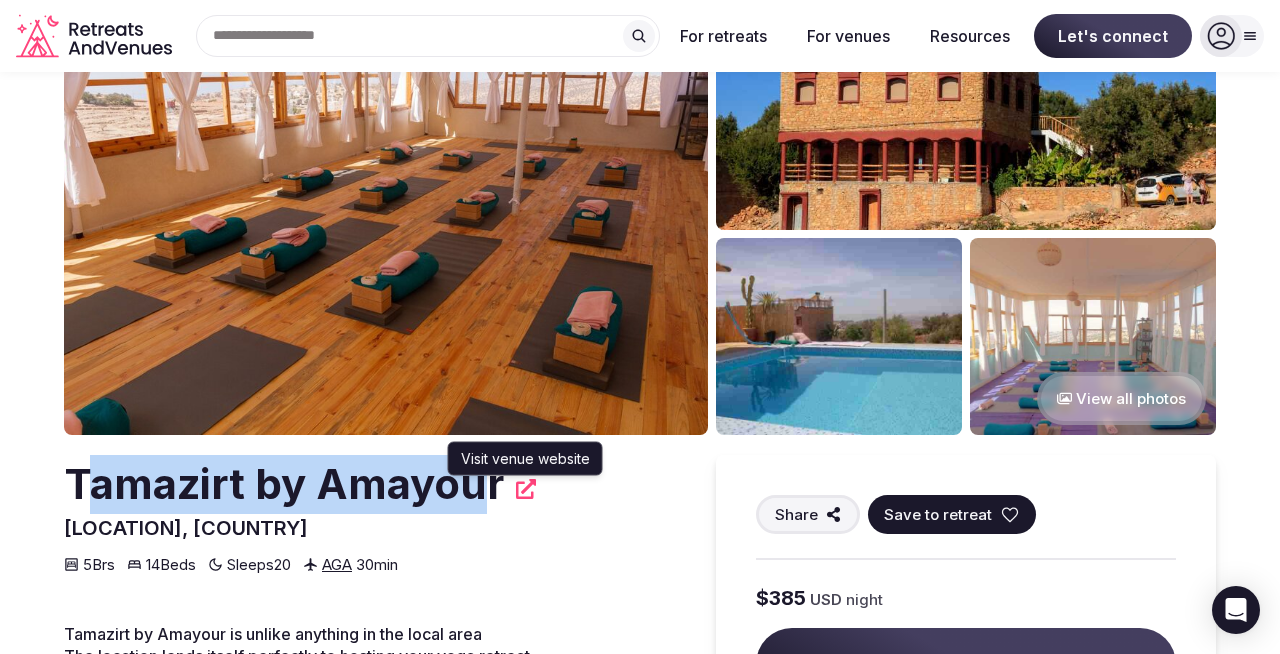 click 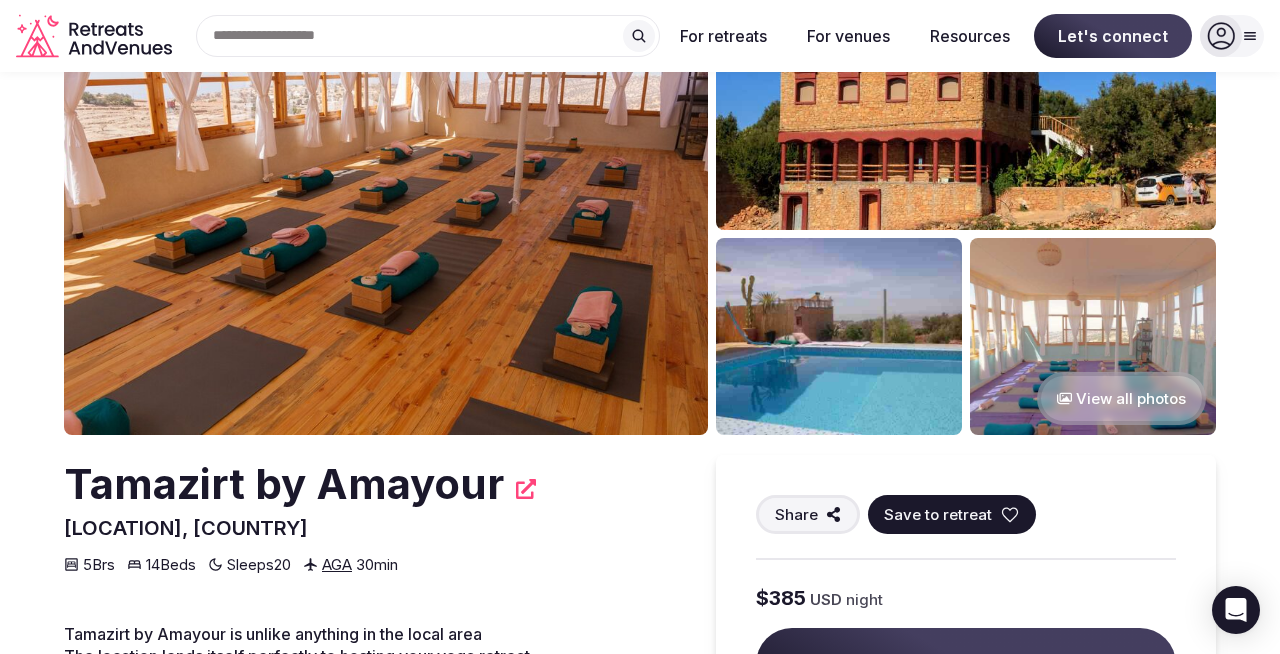 click on "Tamazirt by Amayour" at bounding box center (284, 484) 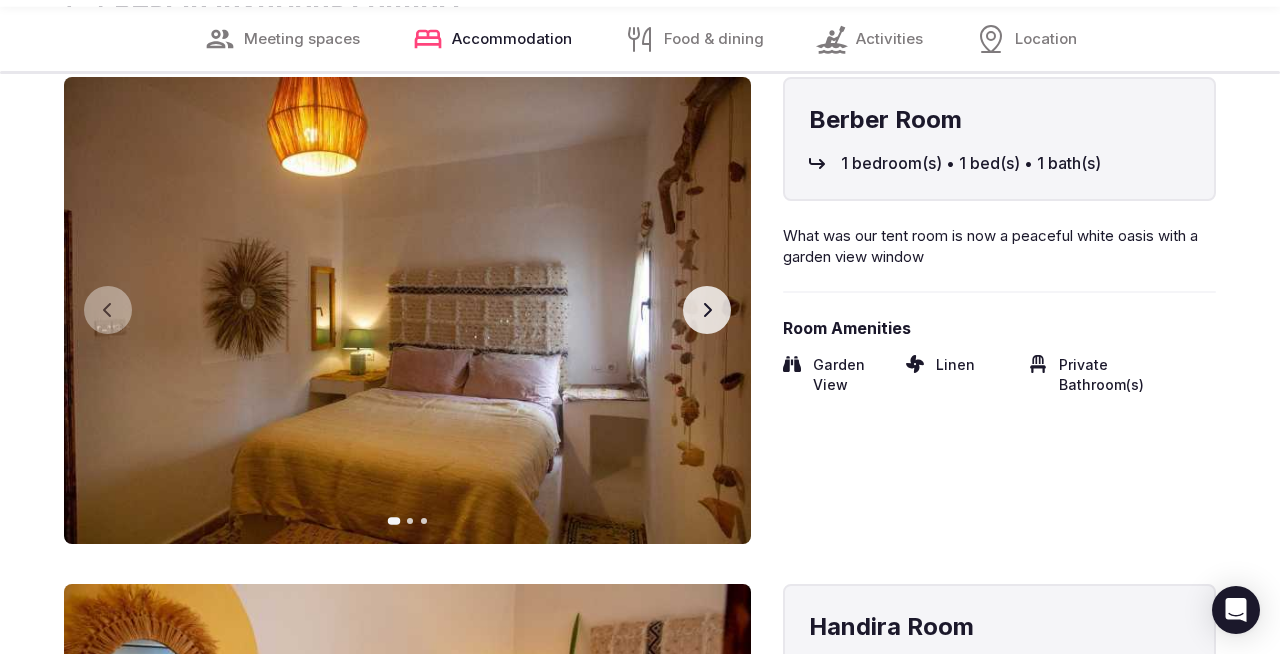 scroll, scrollTop: 4754, scrollLeft: 0, axis: vertical 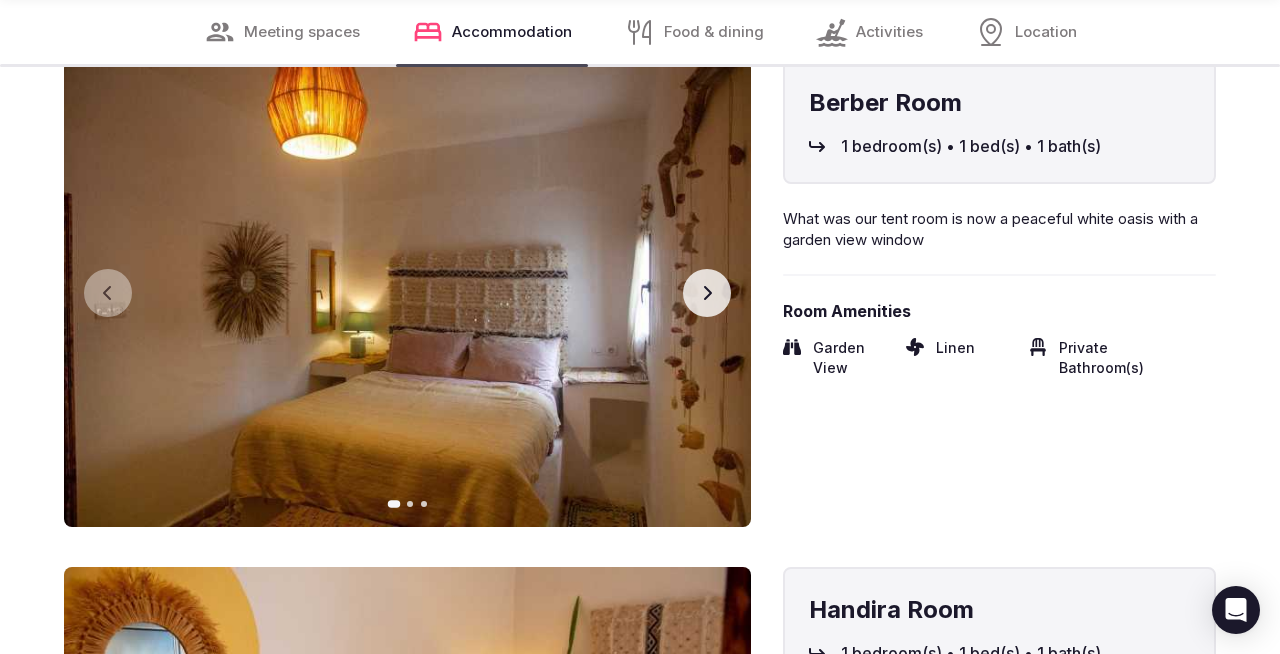 click 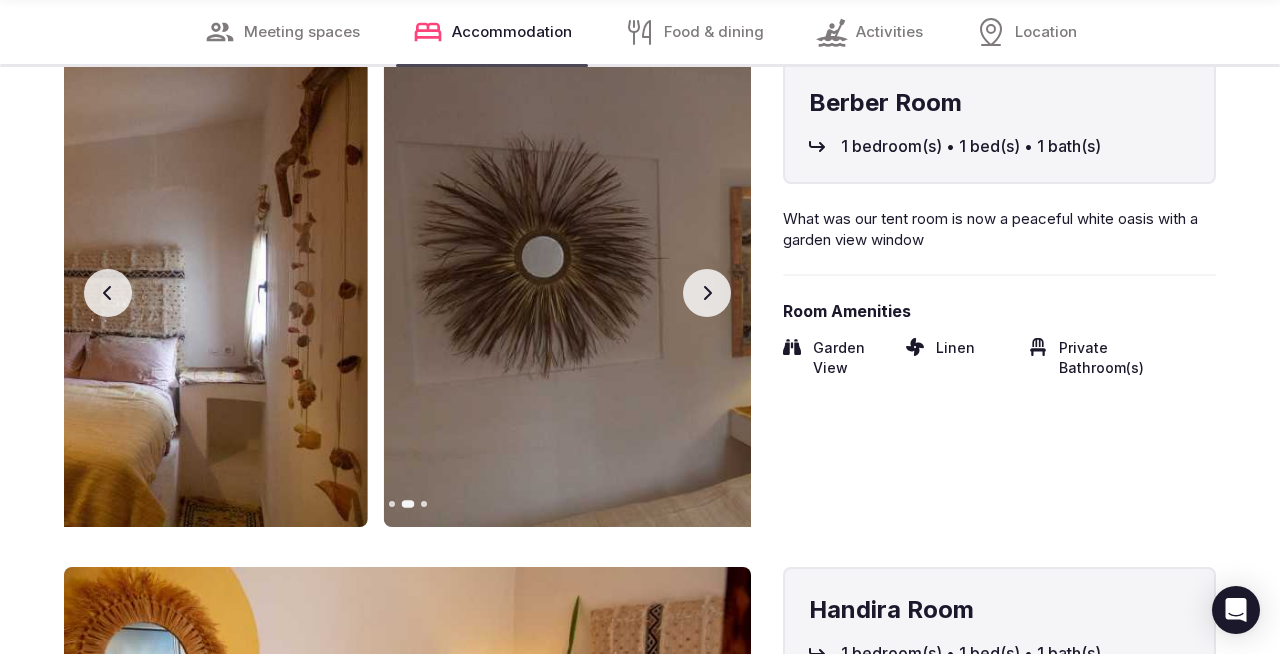 click 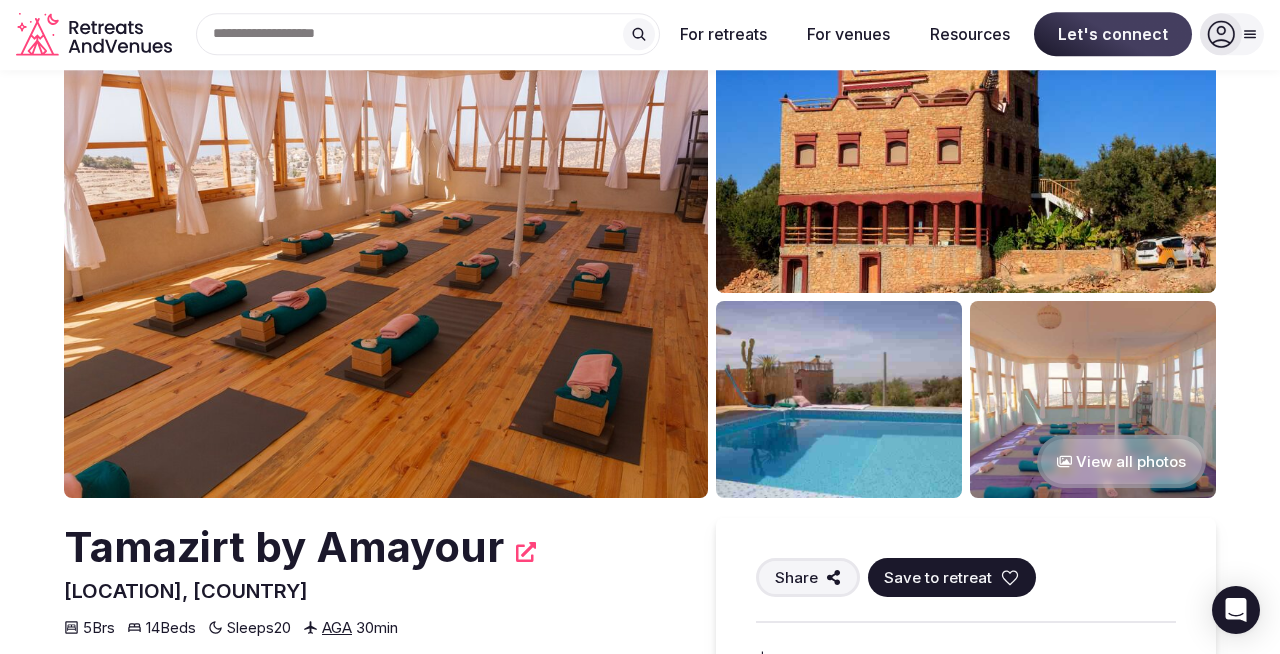 scroll, scrollTop: 0, scrollLeft: 0, axis: both 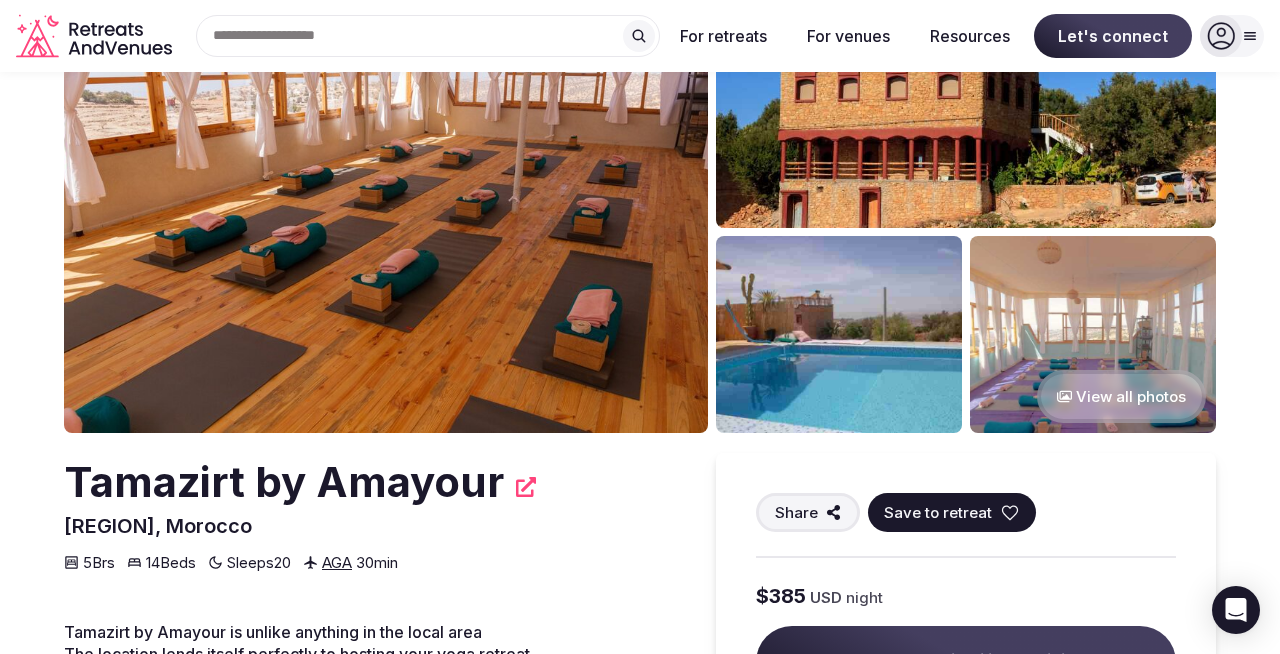 click at bounding box center [966, 88] 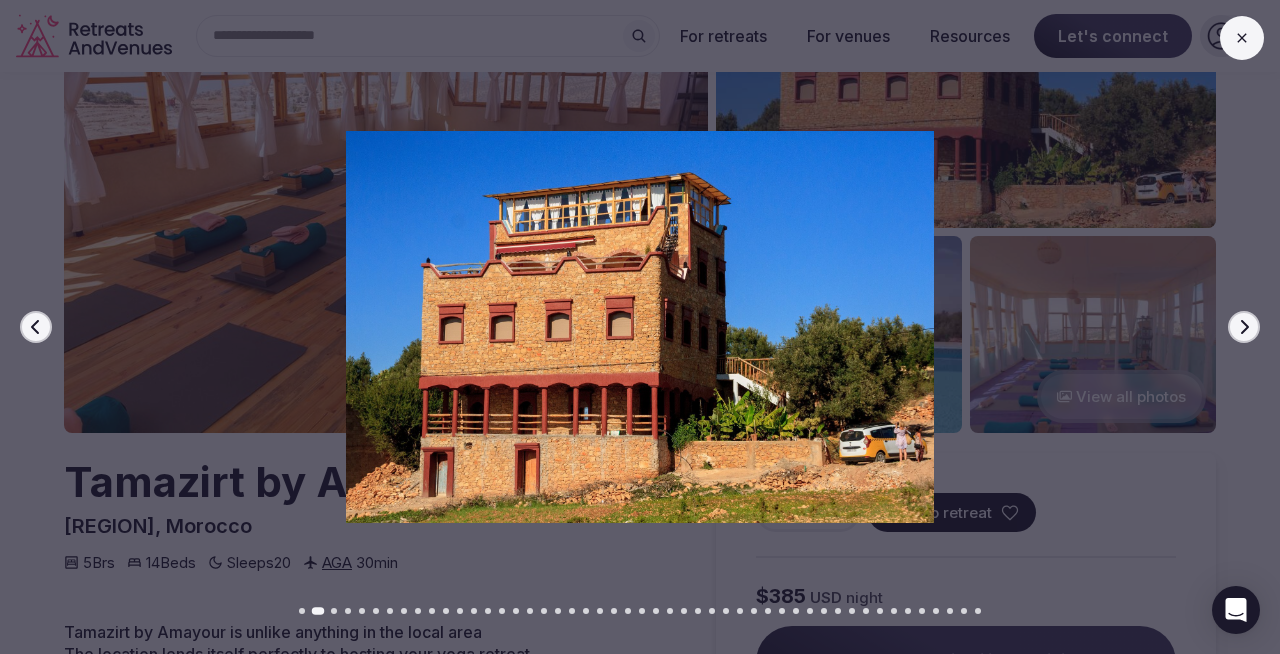 click on "Previous slide Next slide" at bounding box center [640, 327] 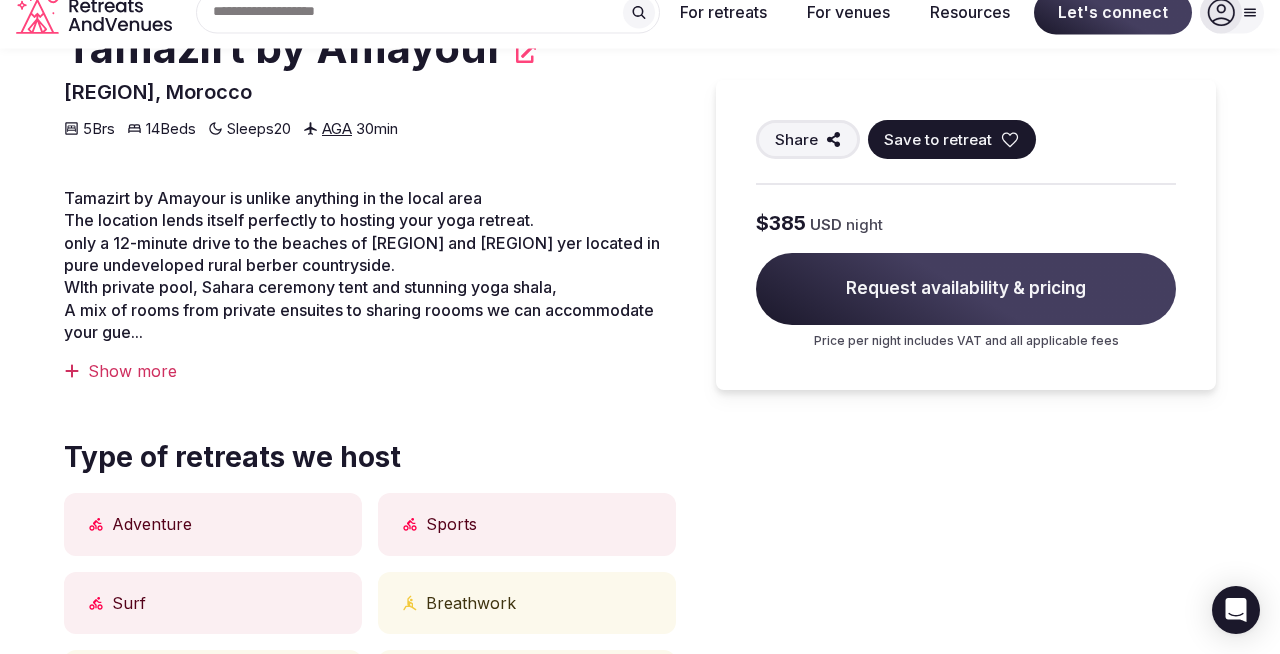 scroll, scrollTop: 0, scrollLeft: 0, axis: both 